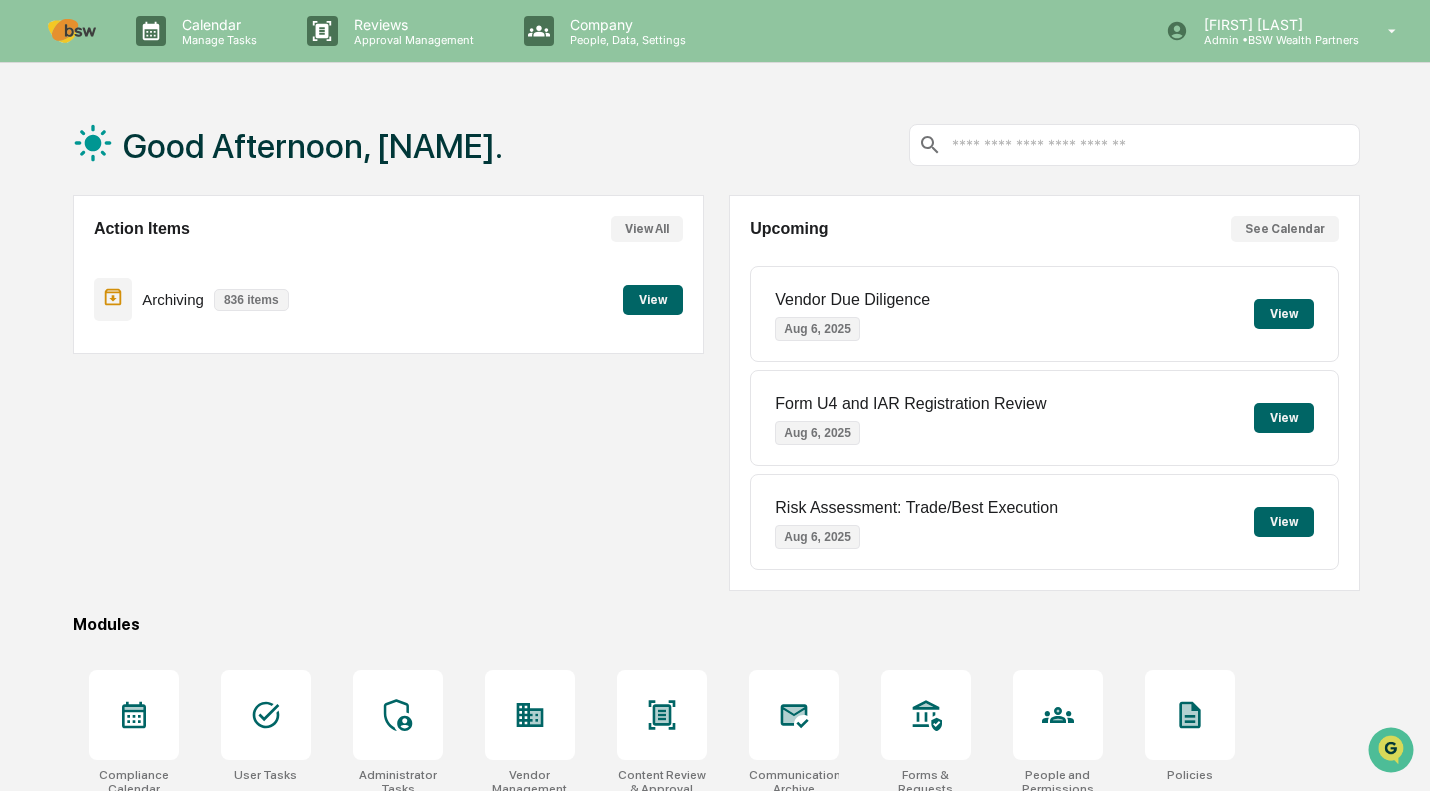 scroll, scrollTop: 156, scrollLeft: 0, axis: vertical 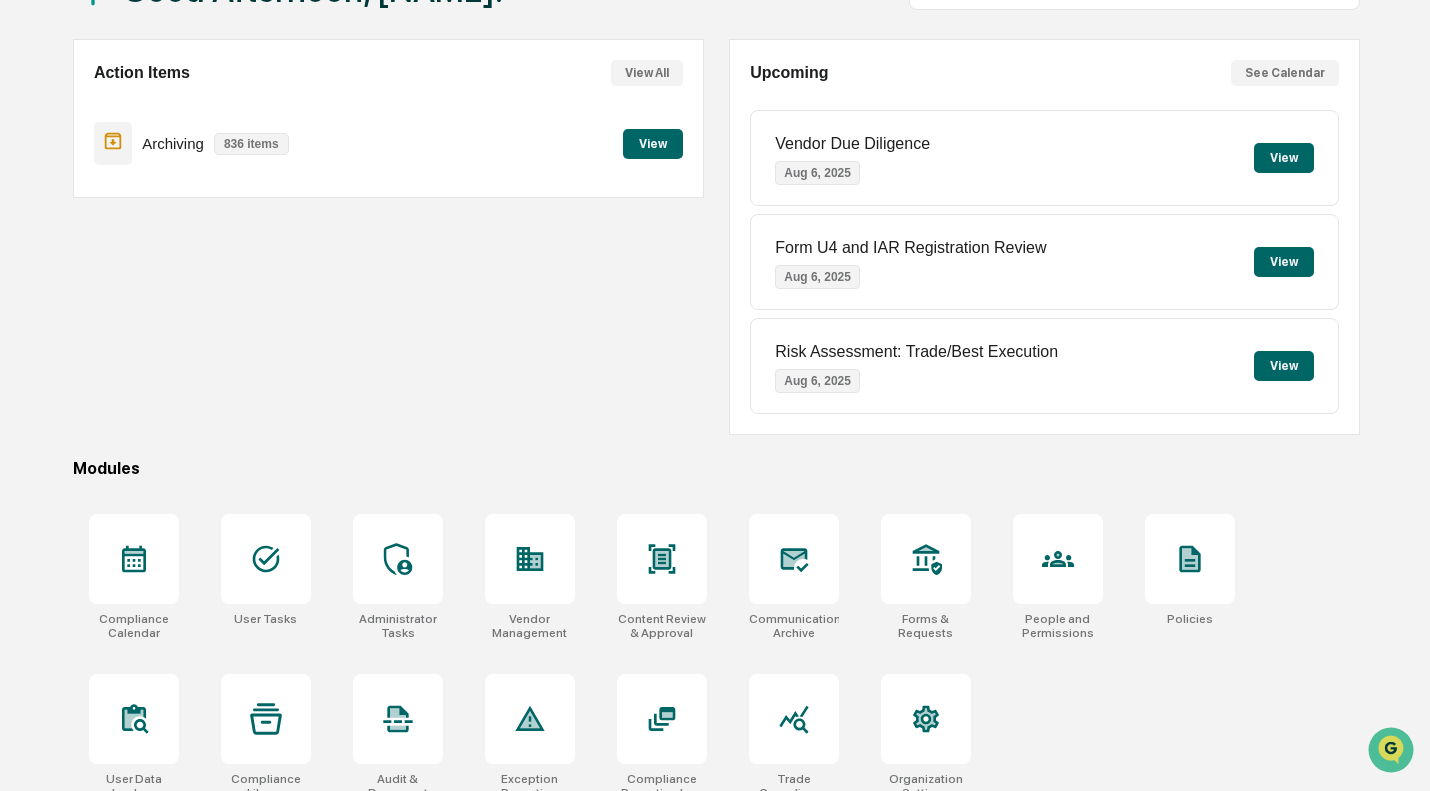click at bounding box center (794, 559) 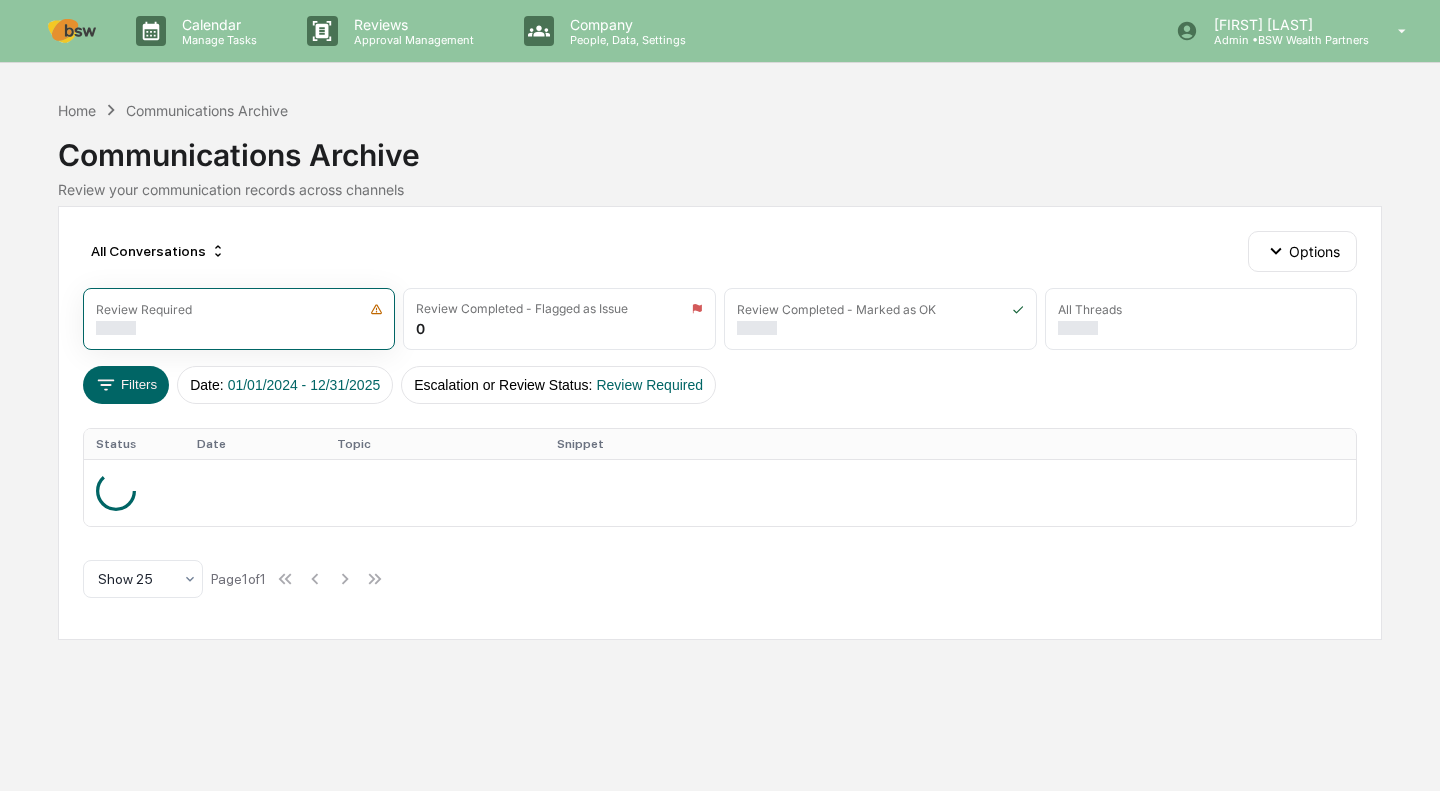 scroll, scrollTop: 0, scrollLeft: 0, axis: both 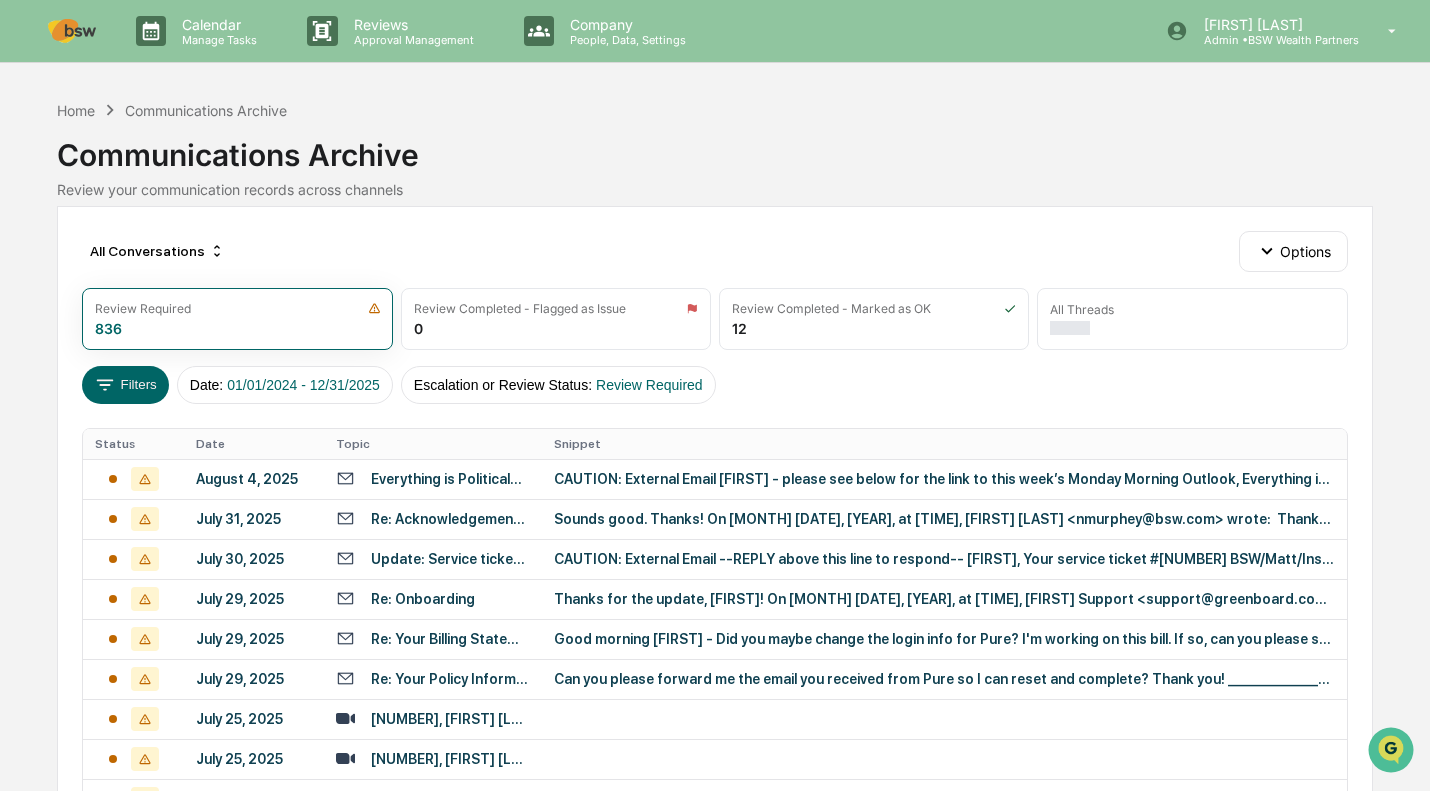 click on "Date : 01/01/2024 - 12/31/2025" at bounding box center [285, 385] 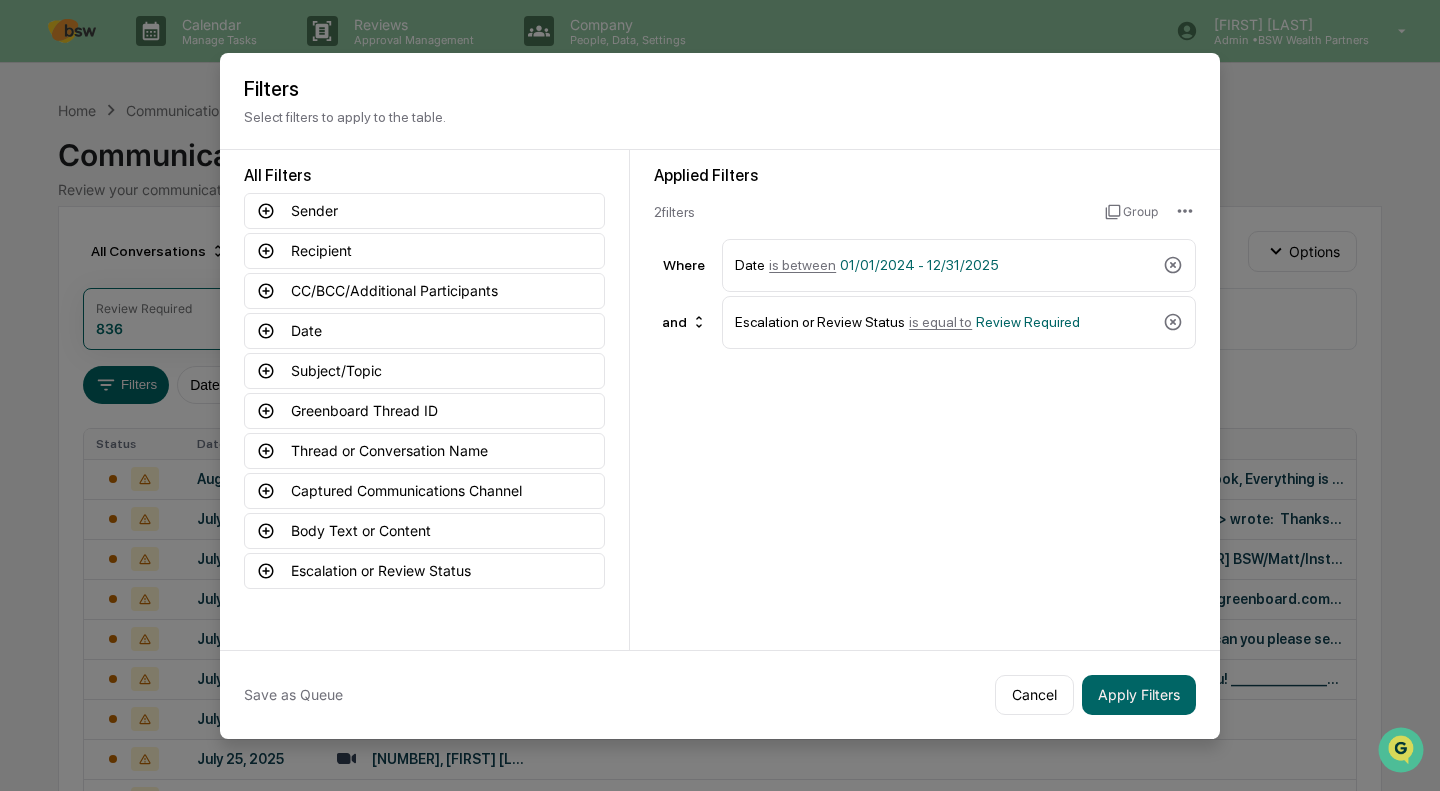 click on "01/01/2024 - 12/31/2025" at bounding box center (919, 265) 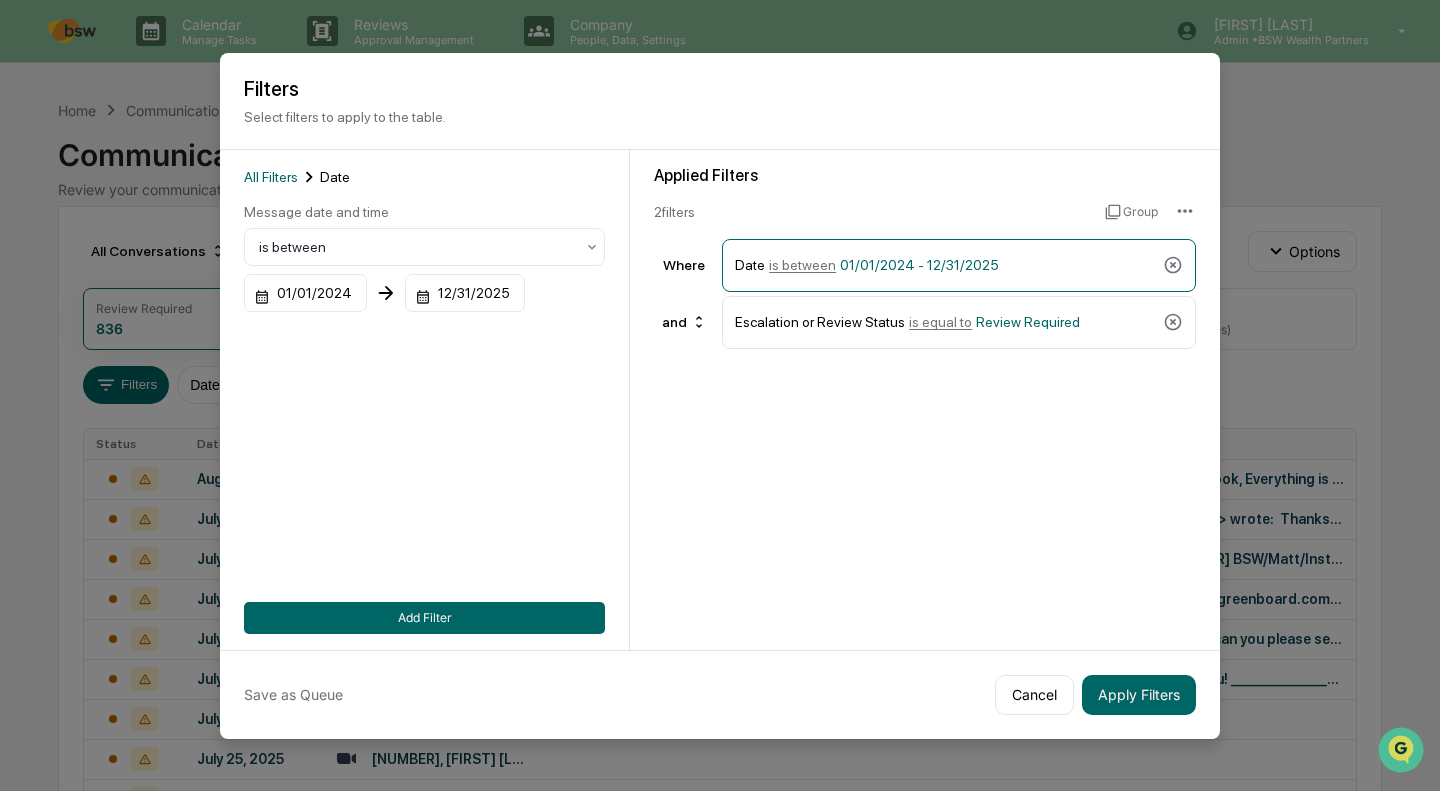 click on "01/01/2024" at bounding box center (305, 293) 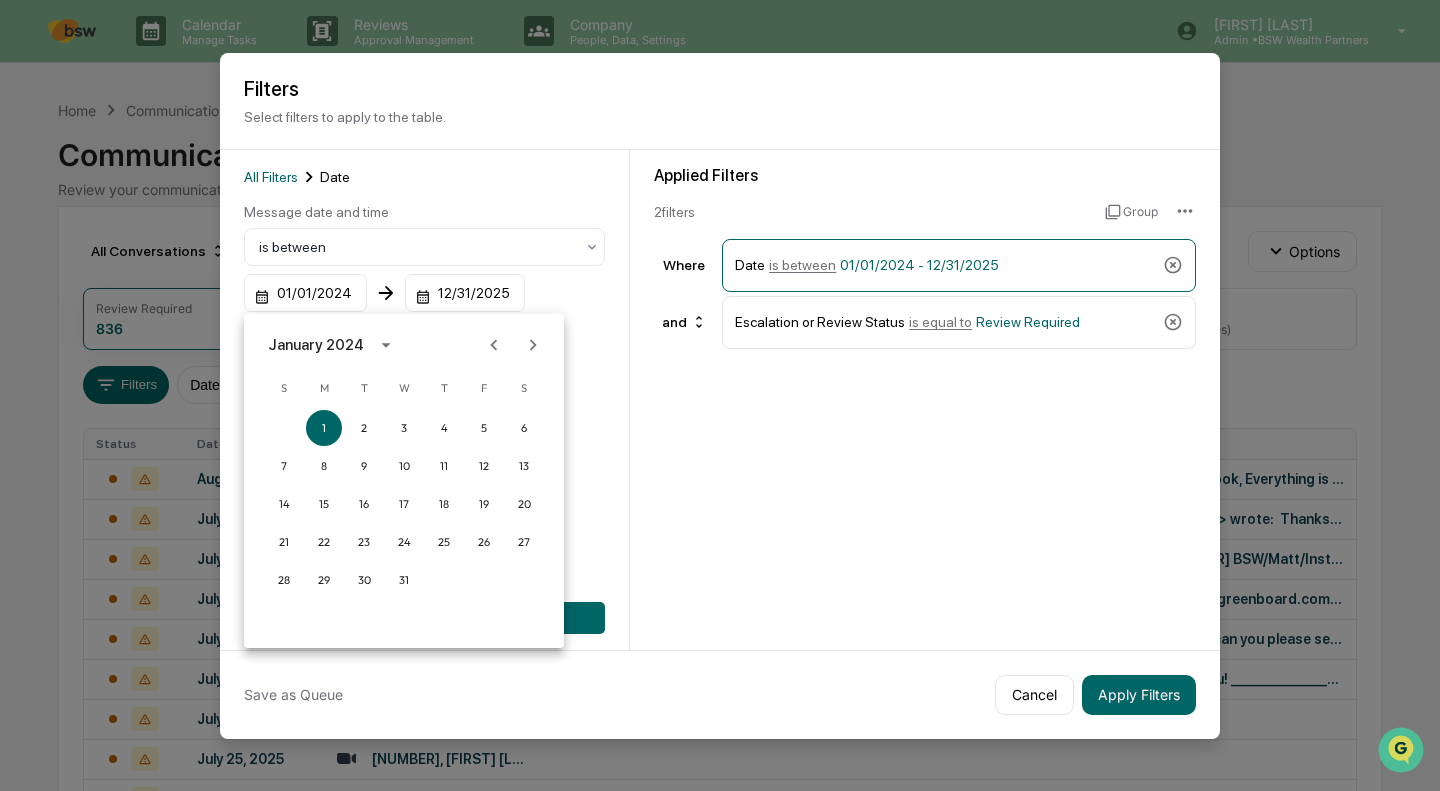 click 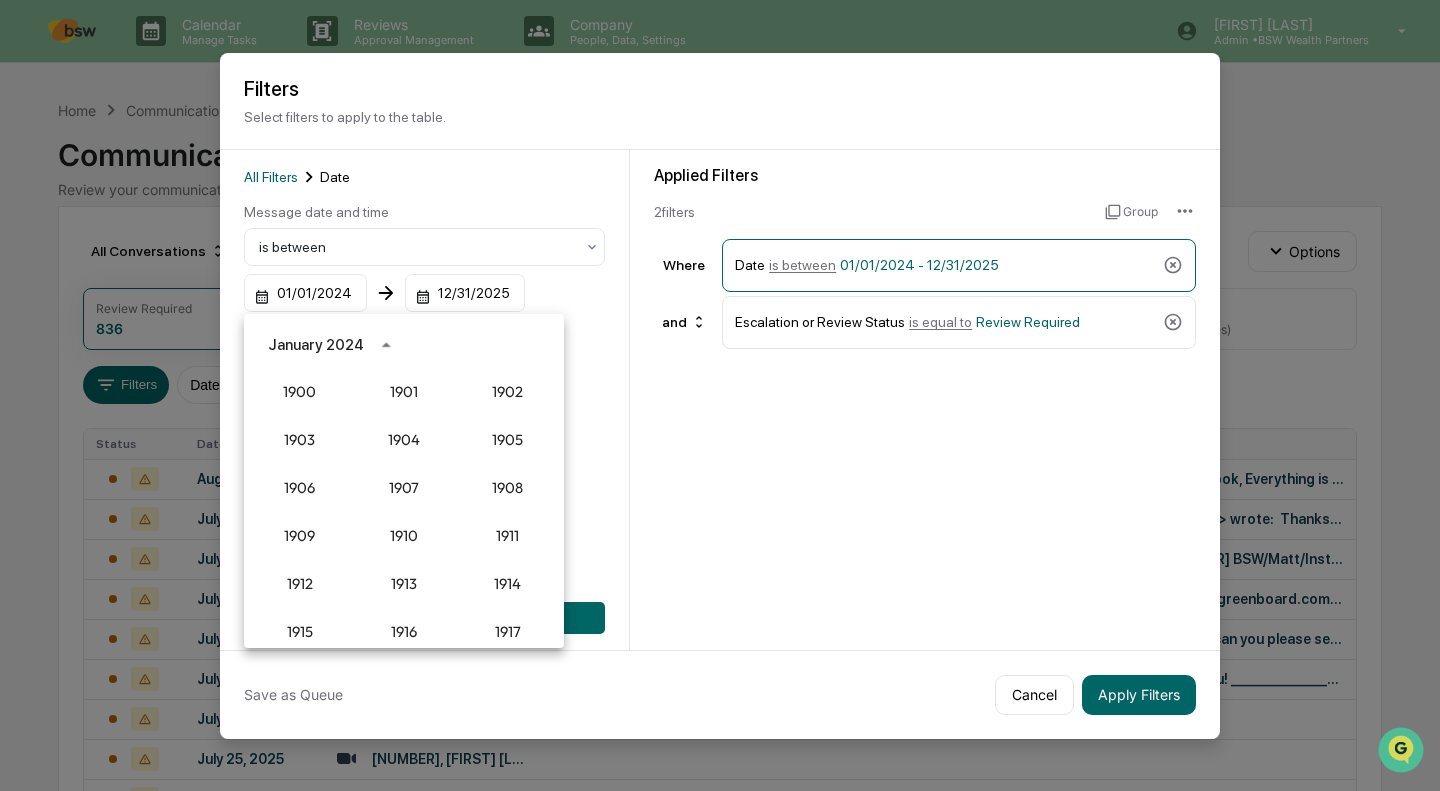 scroll, scrollTop: 1852, scrollLeft: 0, axis: vertical 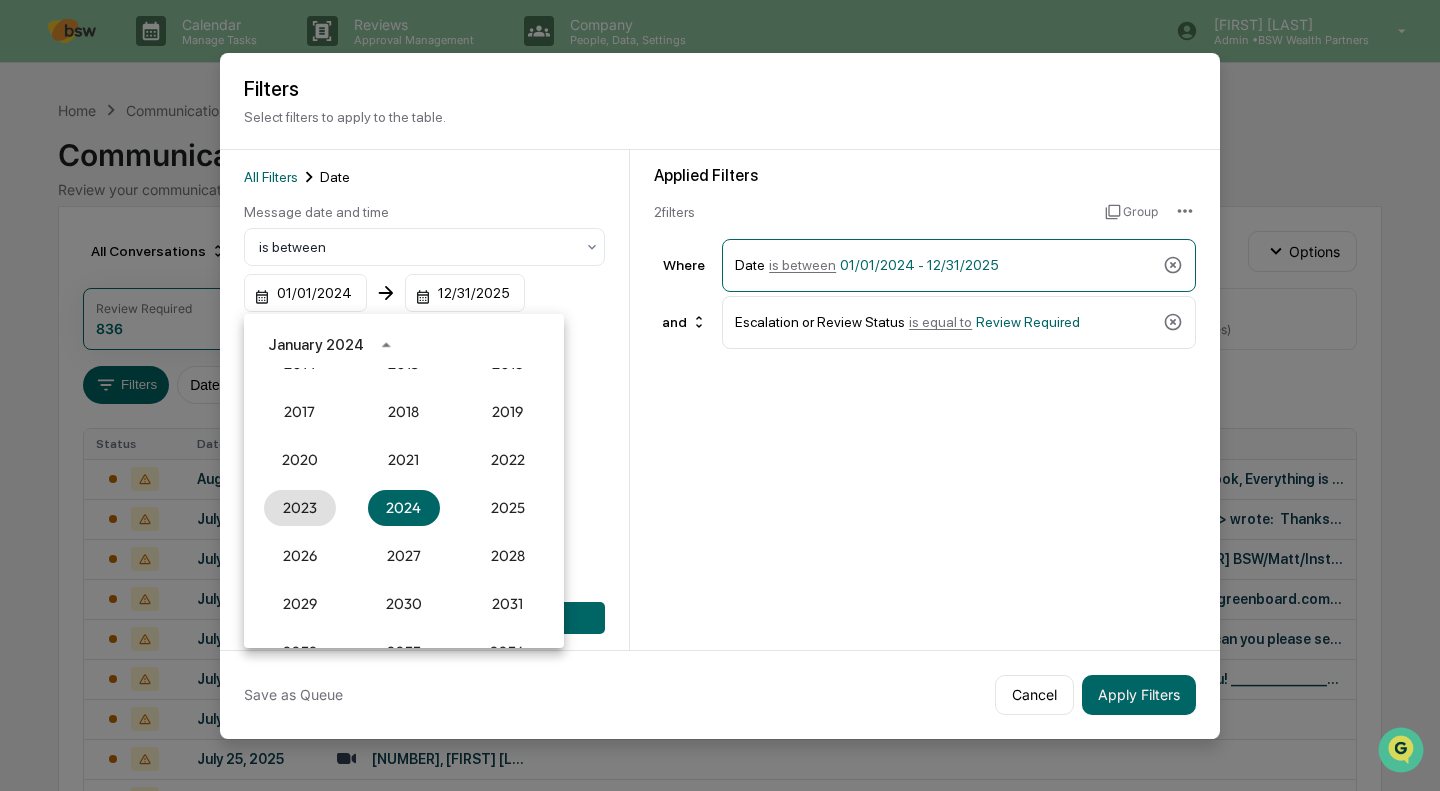 click on "2023" at bounding box center (300, 508) 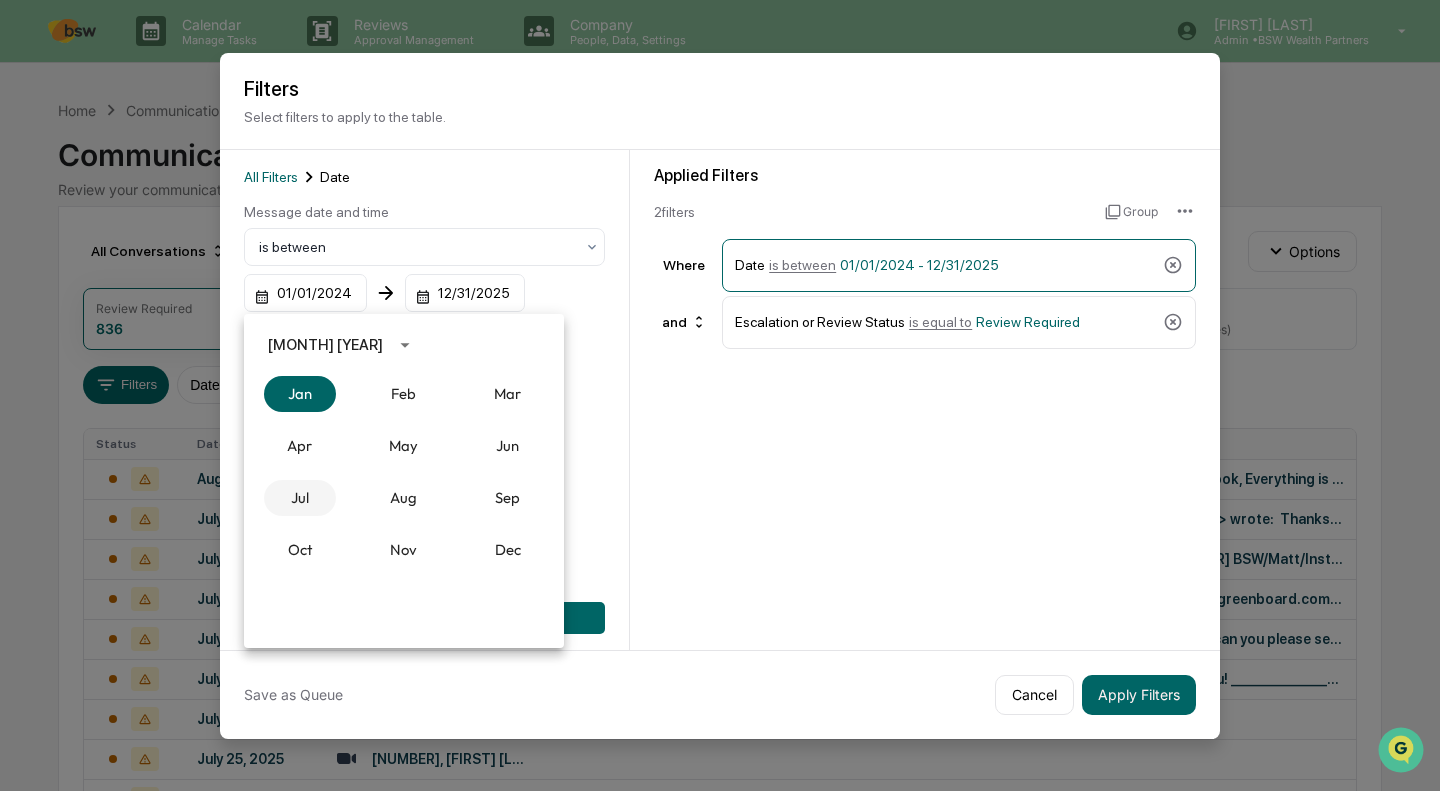click on "Jul" at bounding box center [300, 498] 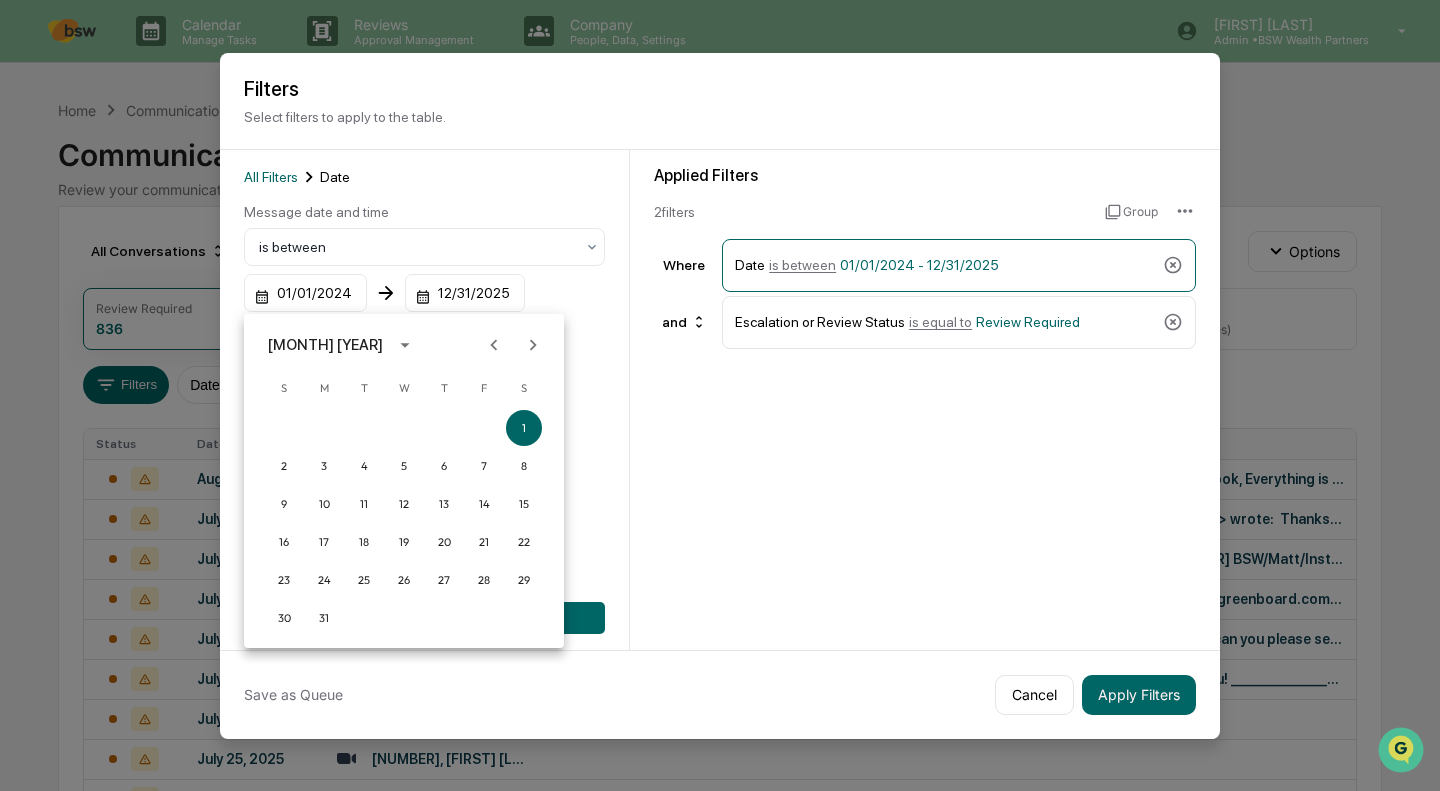 click on "1" at bounding box center (524, 428) 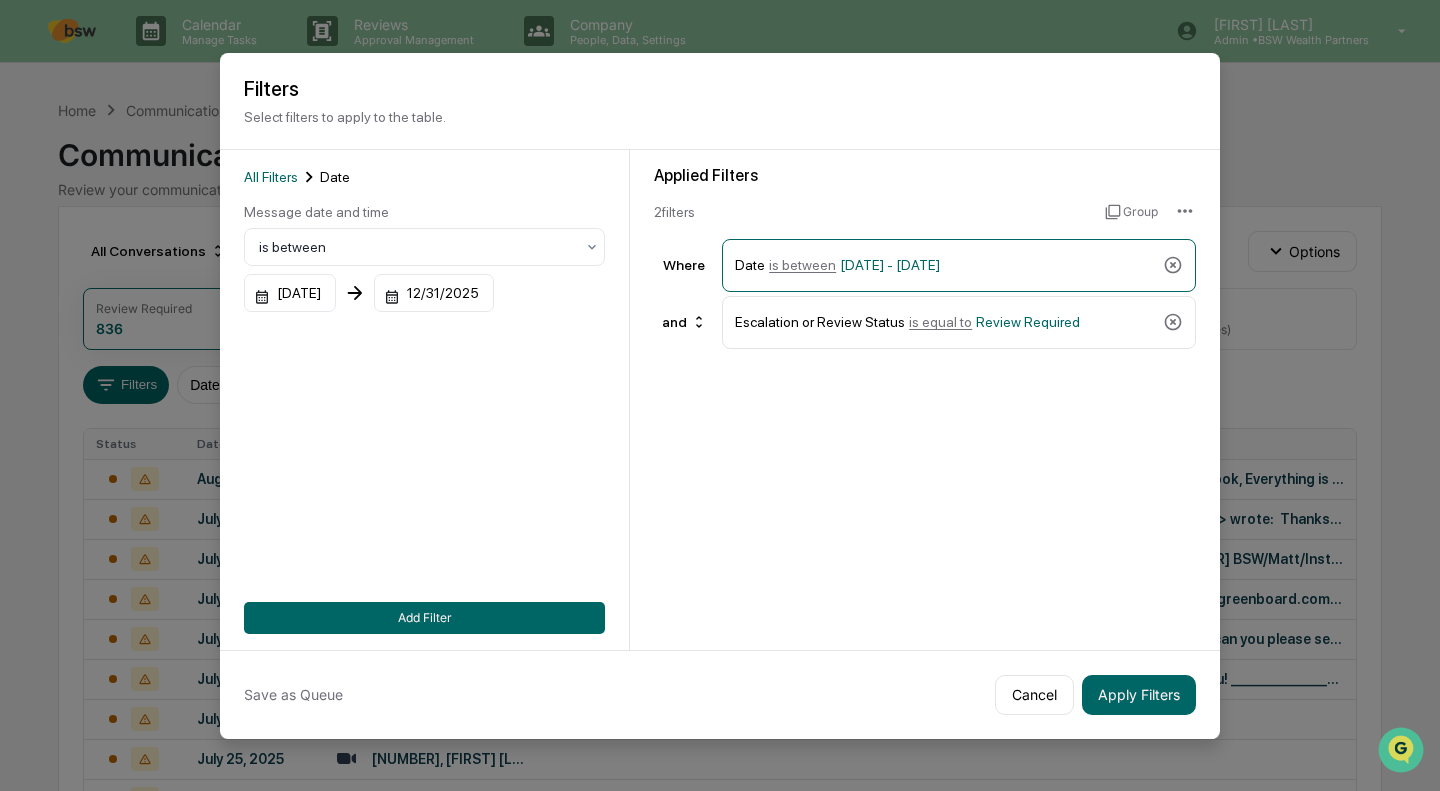 click 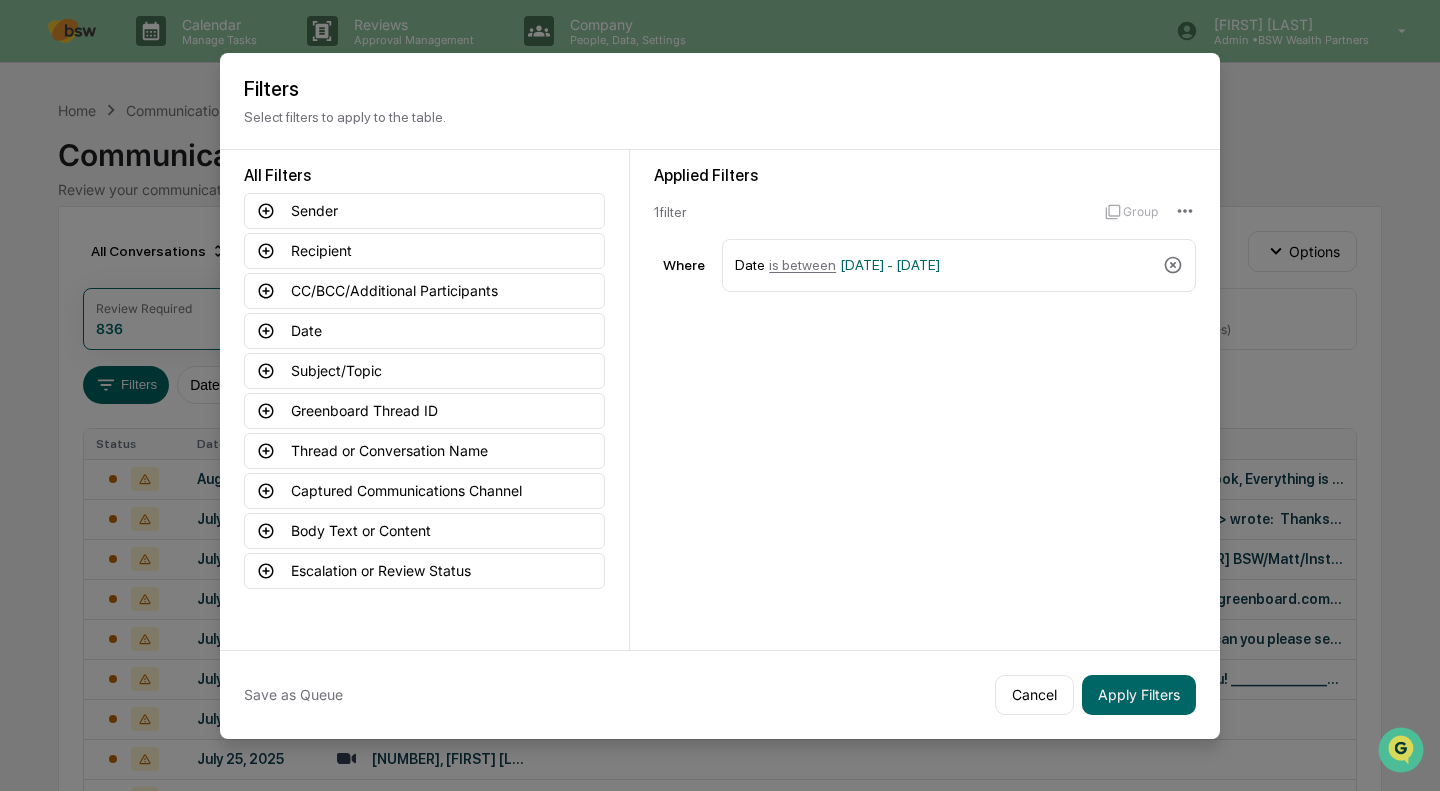 click on "Body Text or Content" at bounding box center [424, 531] 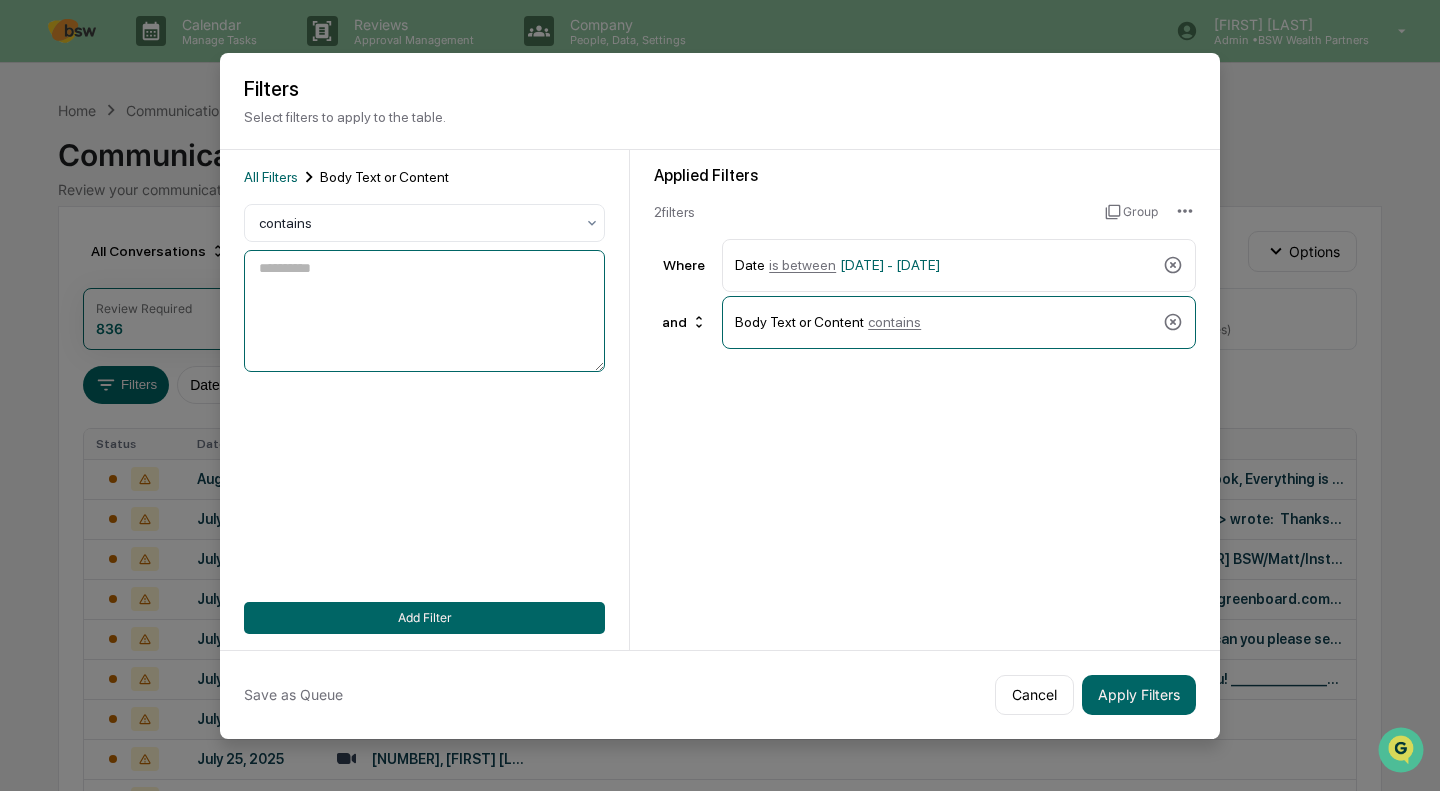 click at bounding box center (424, 311) 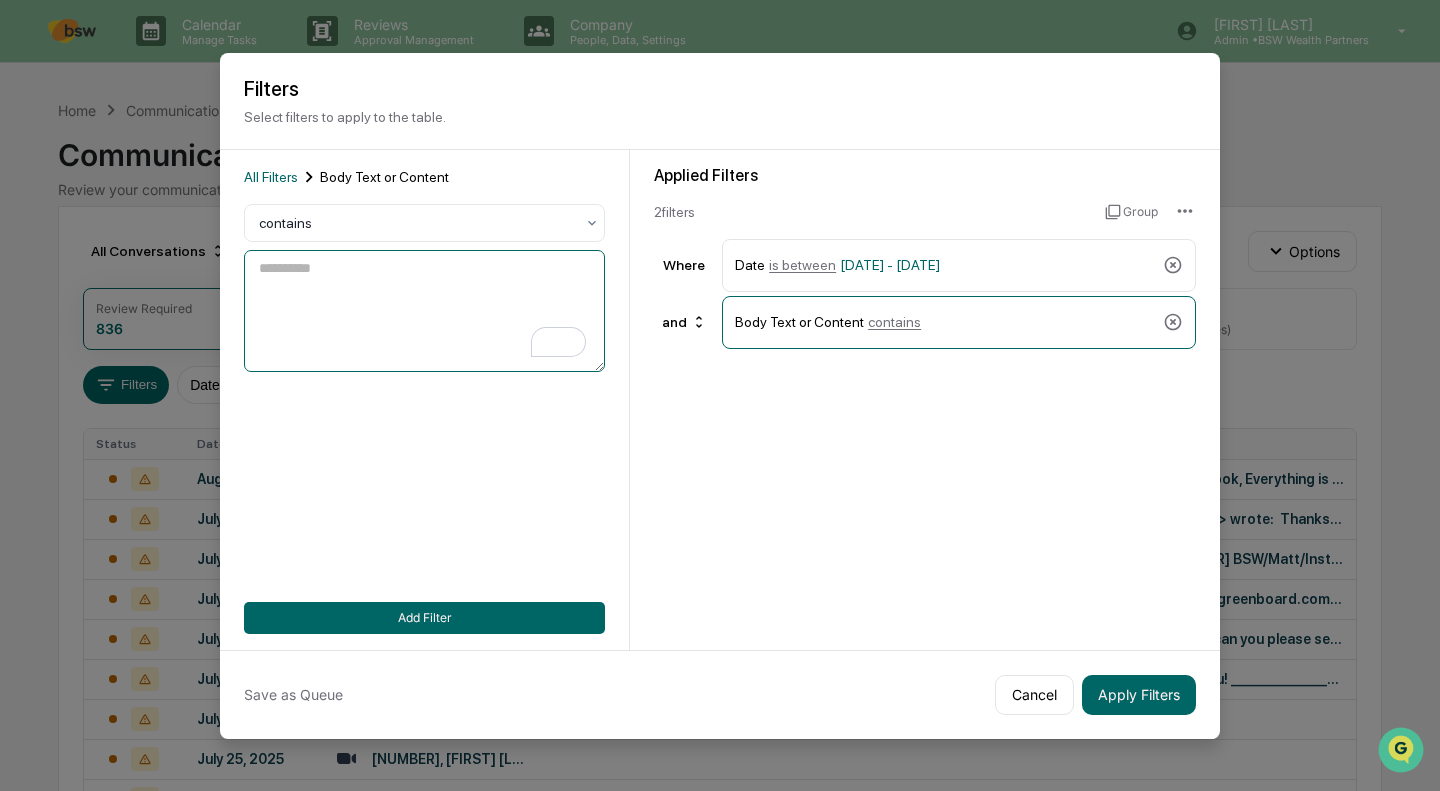 click at bounding box center (424, 311) 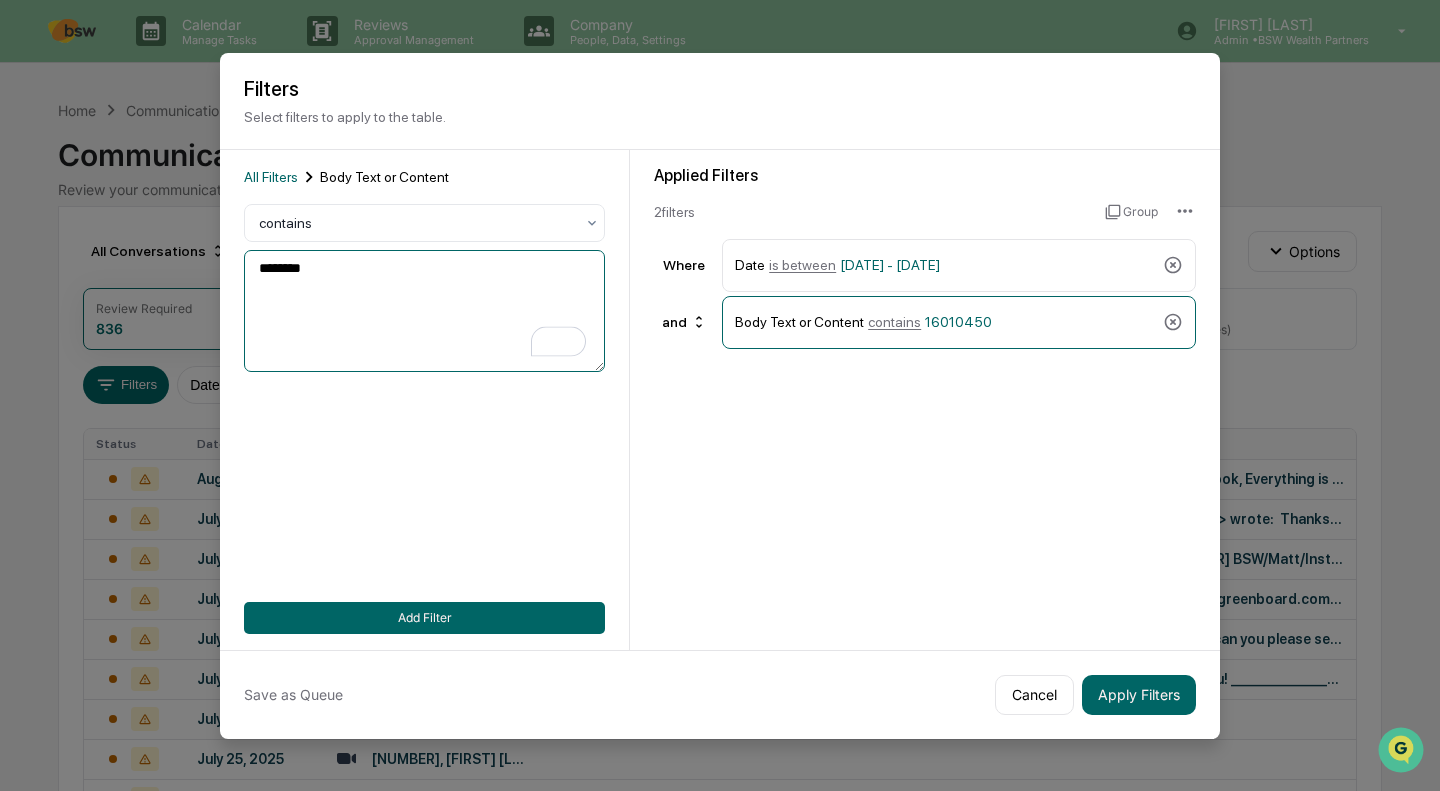 type on "********" 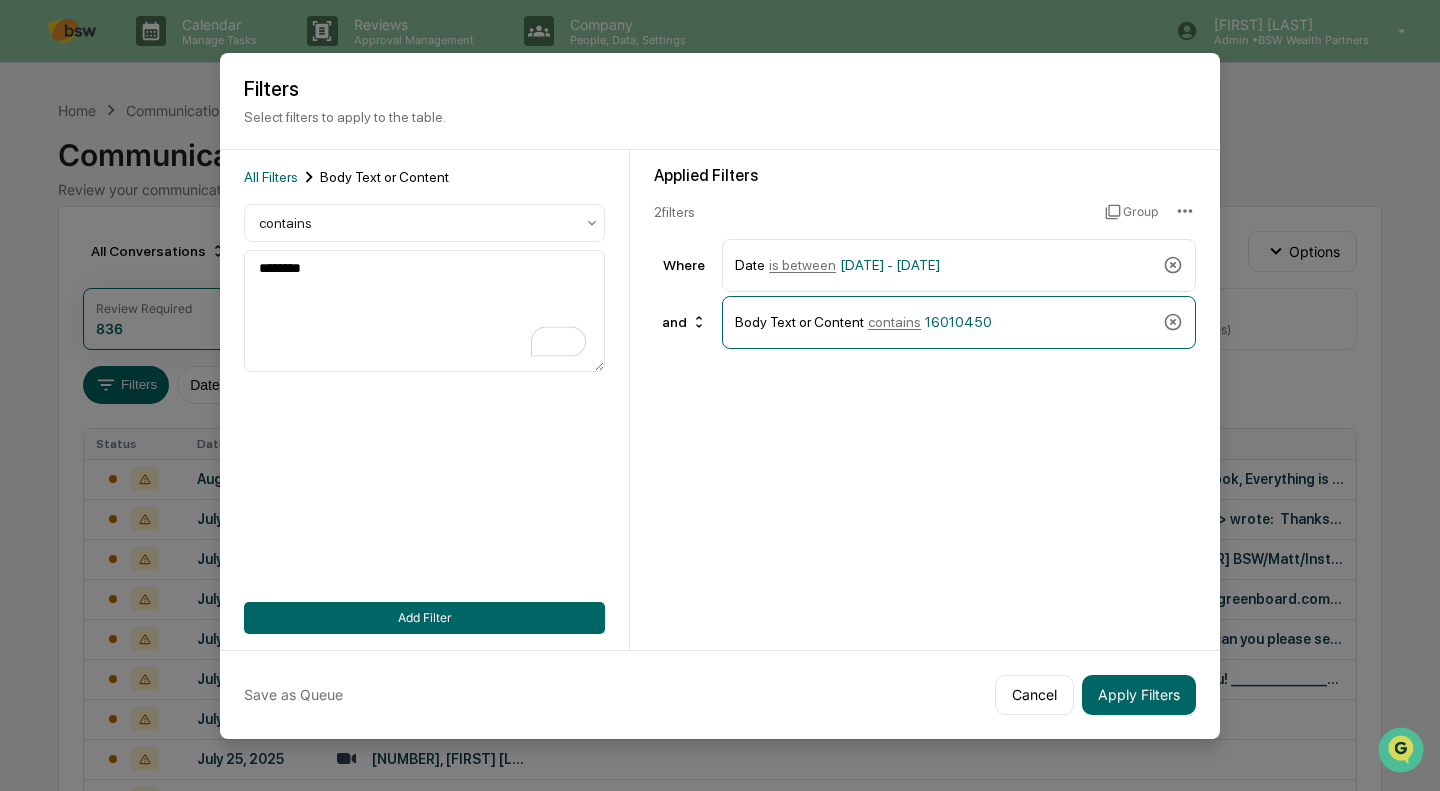 click on "Apply Filters" at bounding box center (1139, 695) 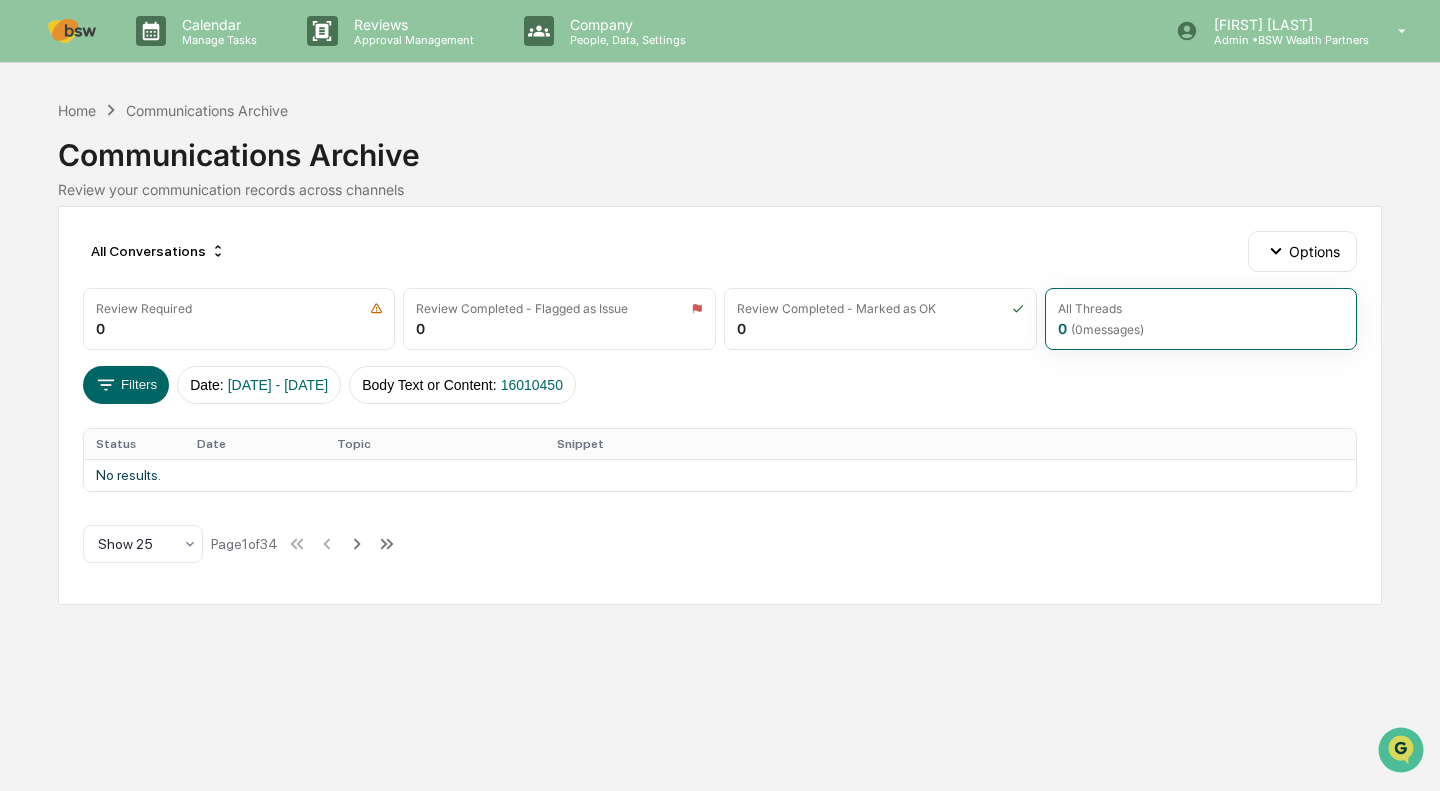 click on "Filters" at bounding box center [126, 385] 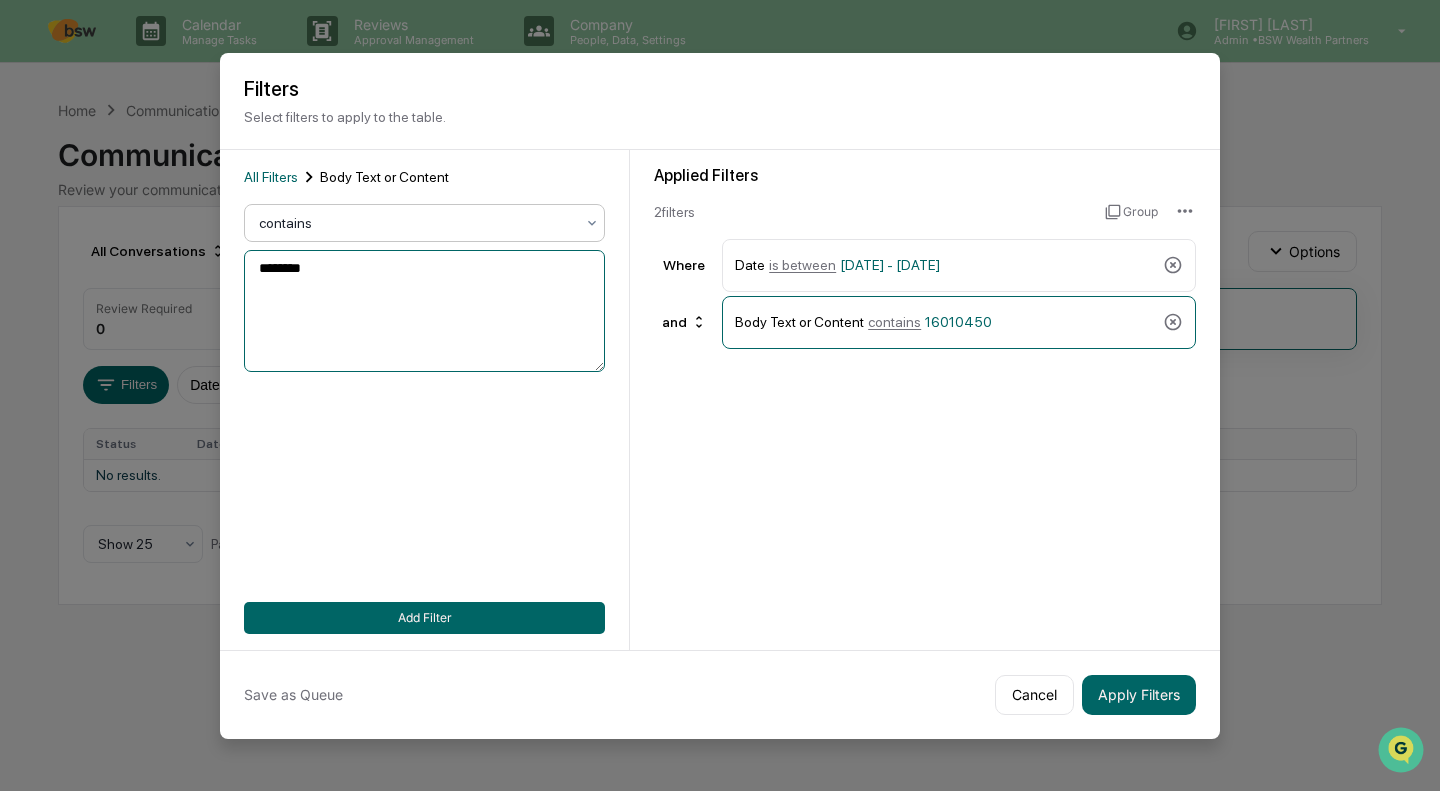 click on "********" at bounding box center (424, 311) 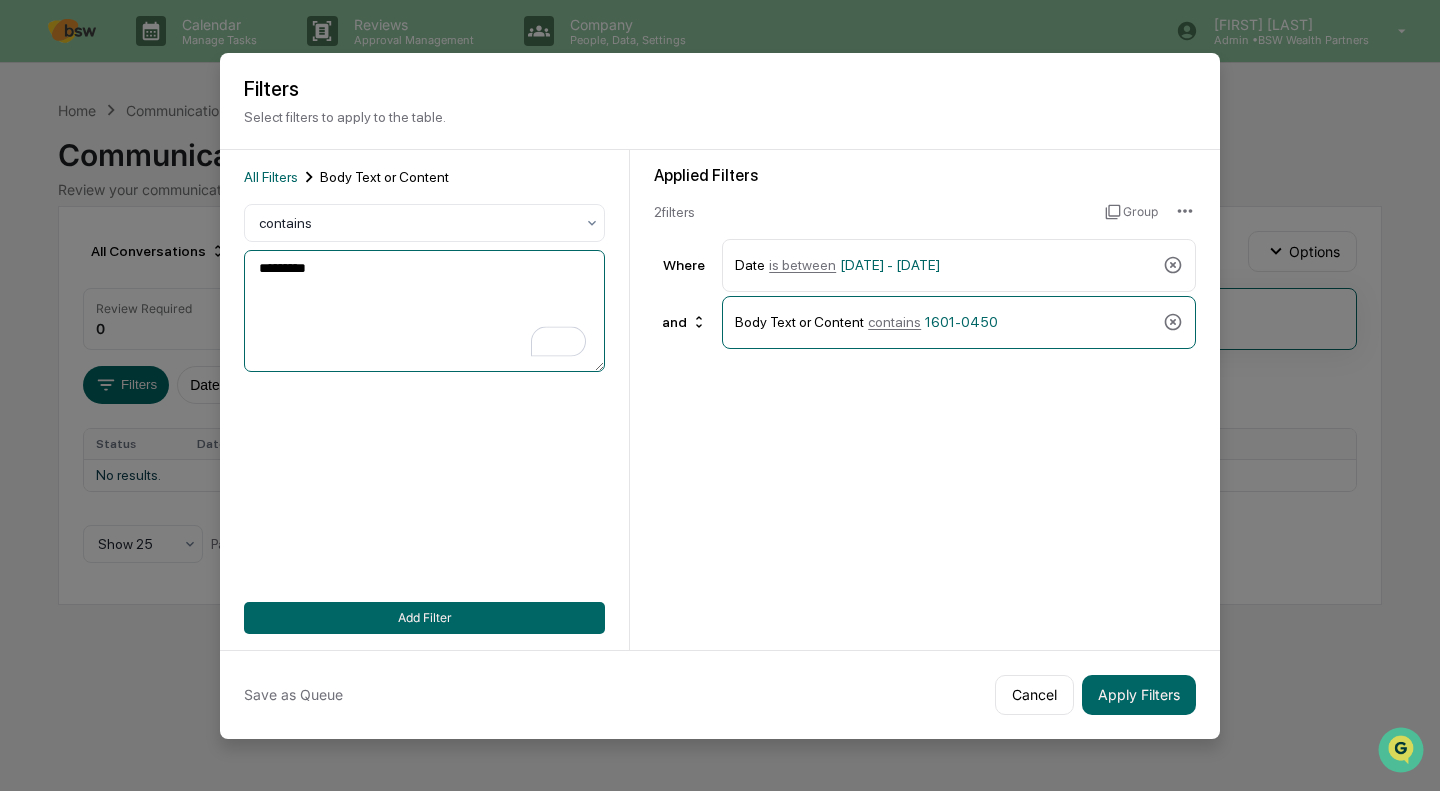 type on "*********" 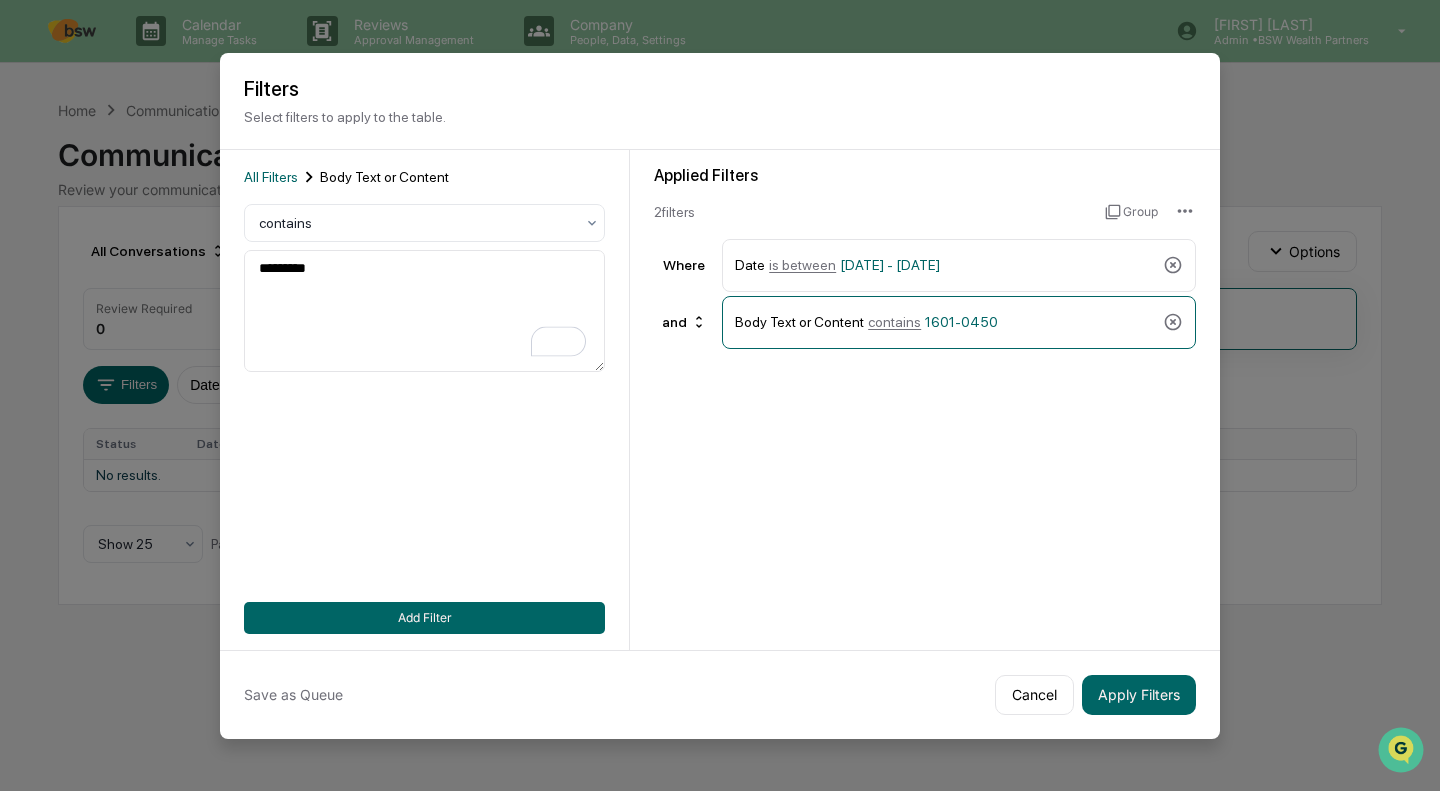 click on "Apply Filters" at bounding box center (1139, 695) 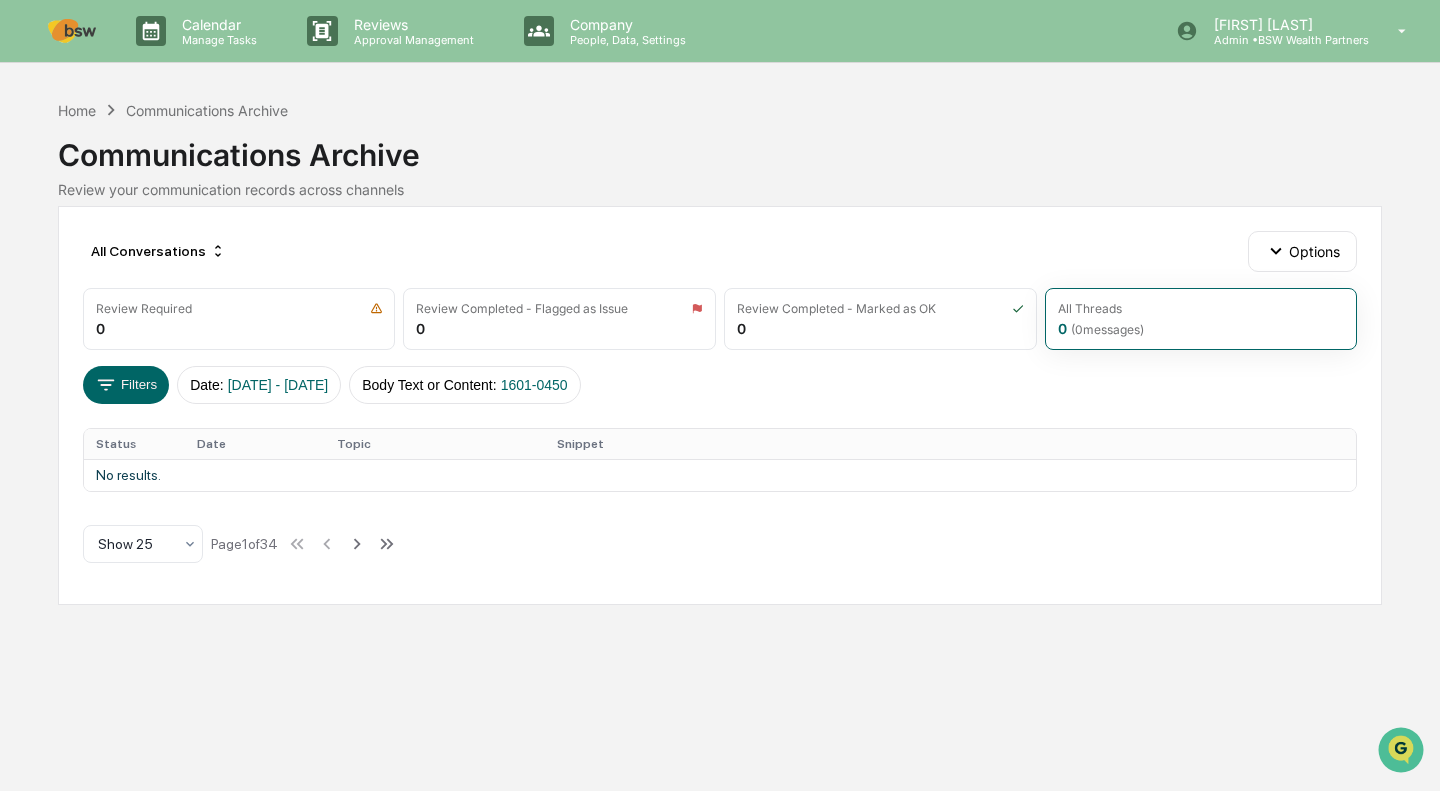 click on "Filters" at bounding box center (126, 385) 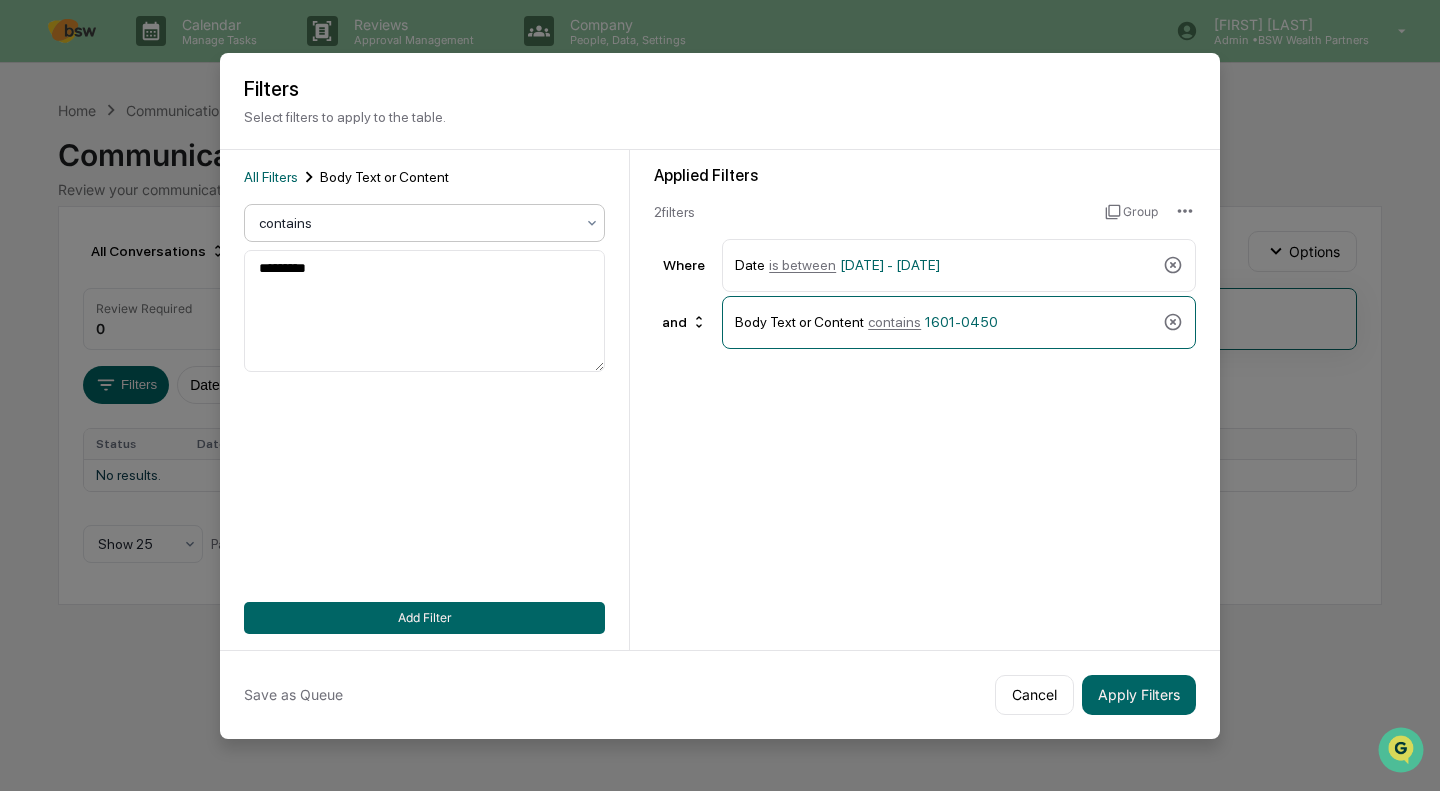 click on "Date is between [DATE] - [DATE]" at bounding box center (945, 265) 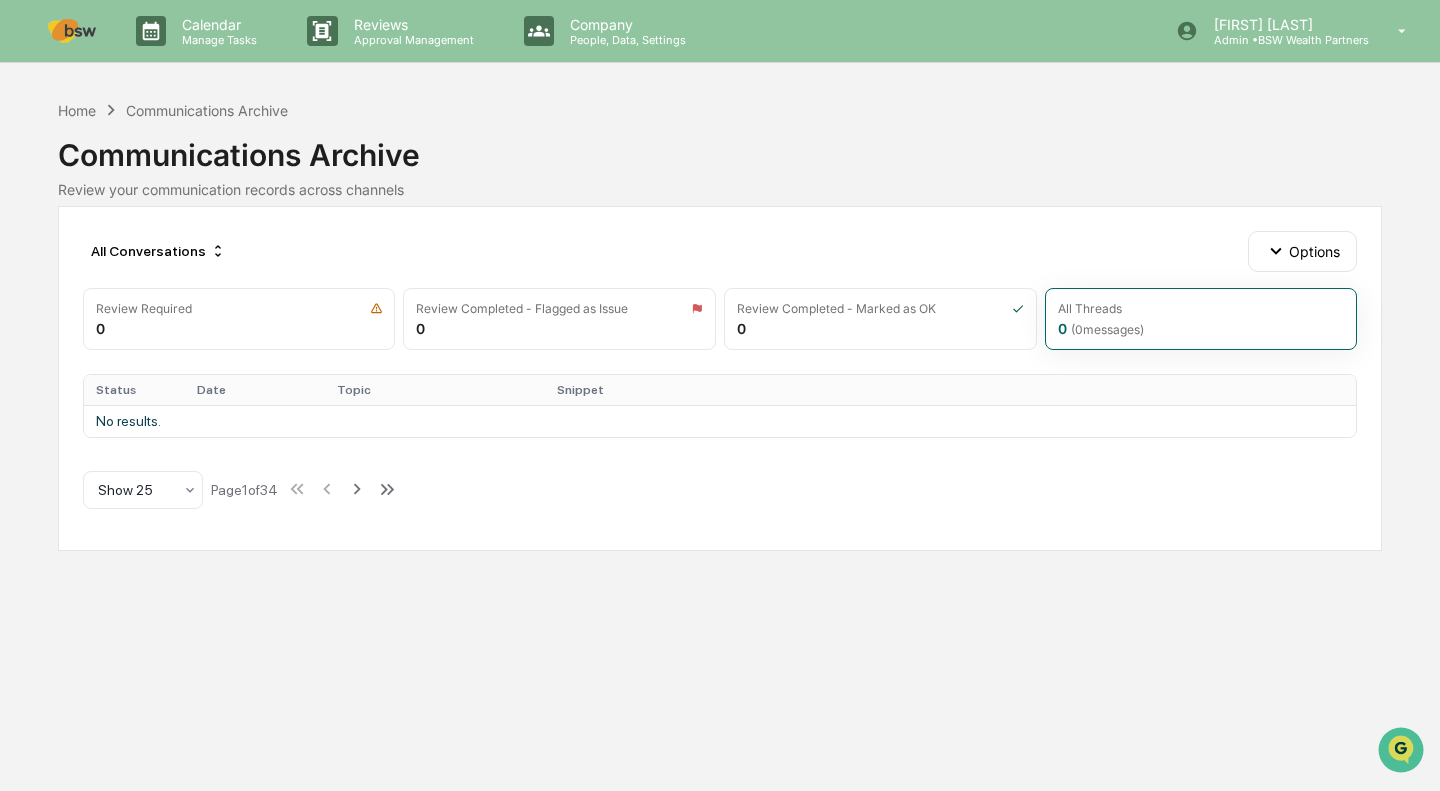click on "Options" at bounding box center [1302, 251] 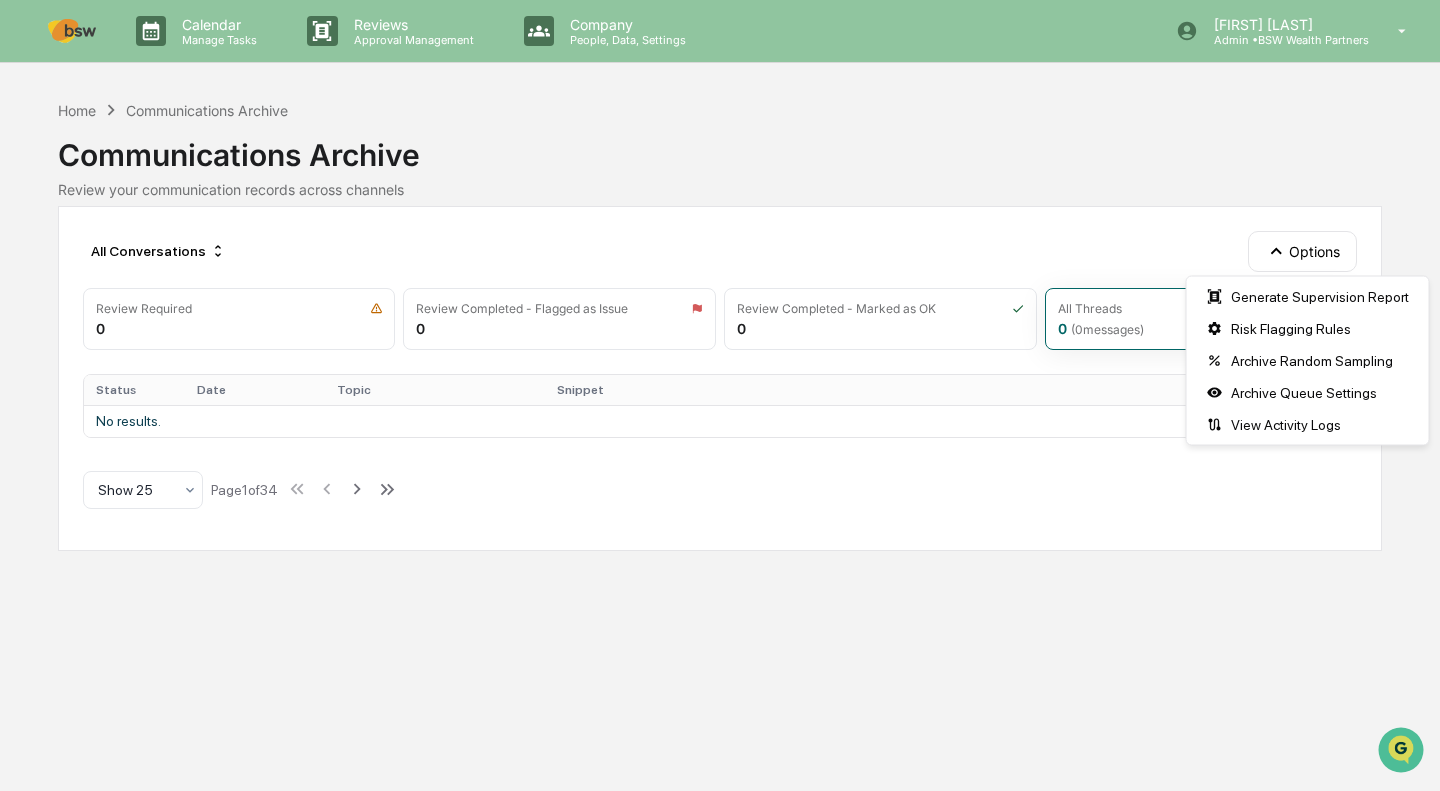 click on "All Conversations Options" at bounding box center (720, 251) 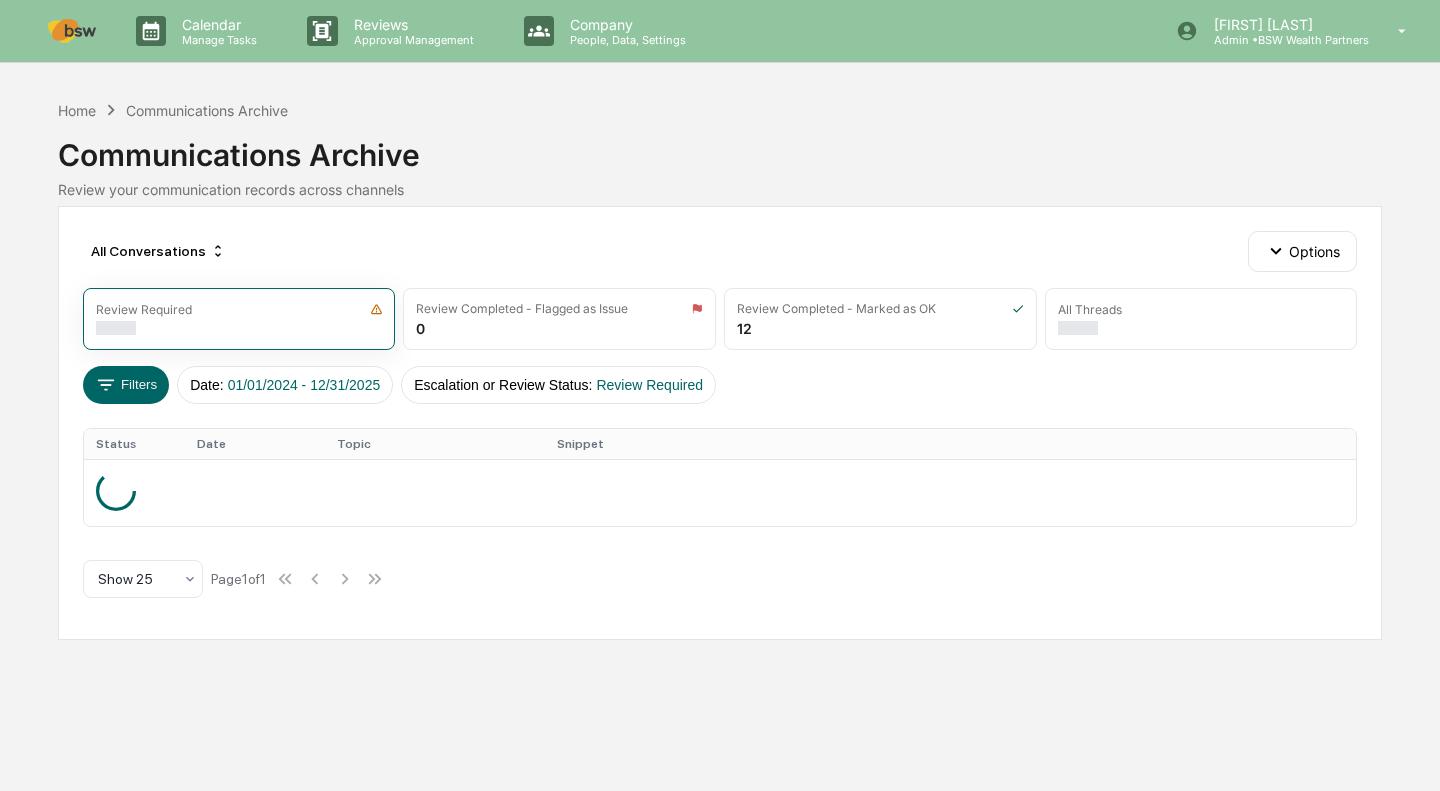 scroll, scrollTop: 0, scrollLeft: 0, axis: both 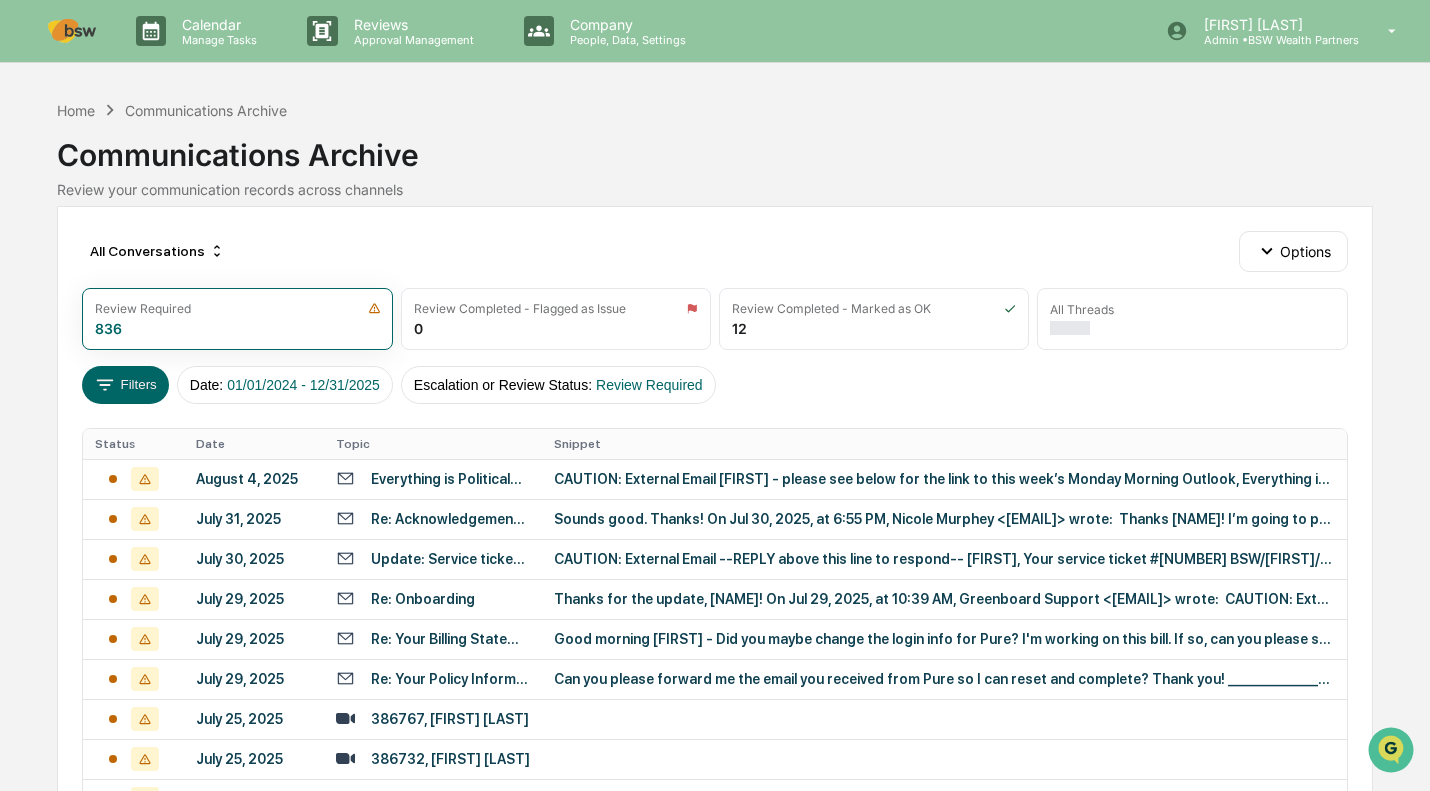 click on "01/01/2024 - 12/31/2025" at bounding box center (303, 385) 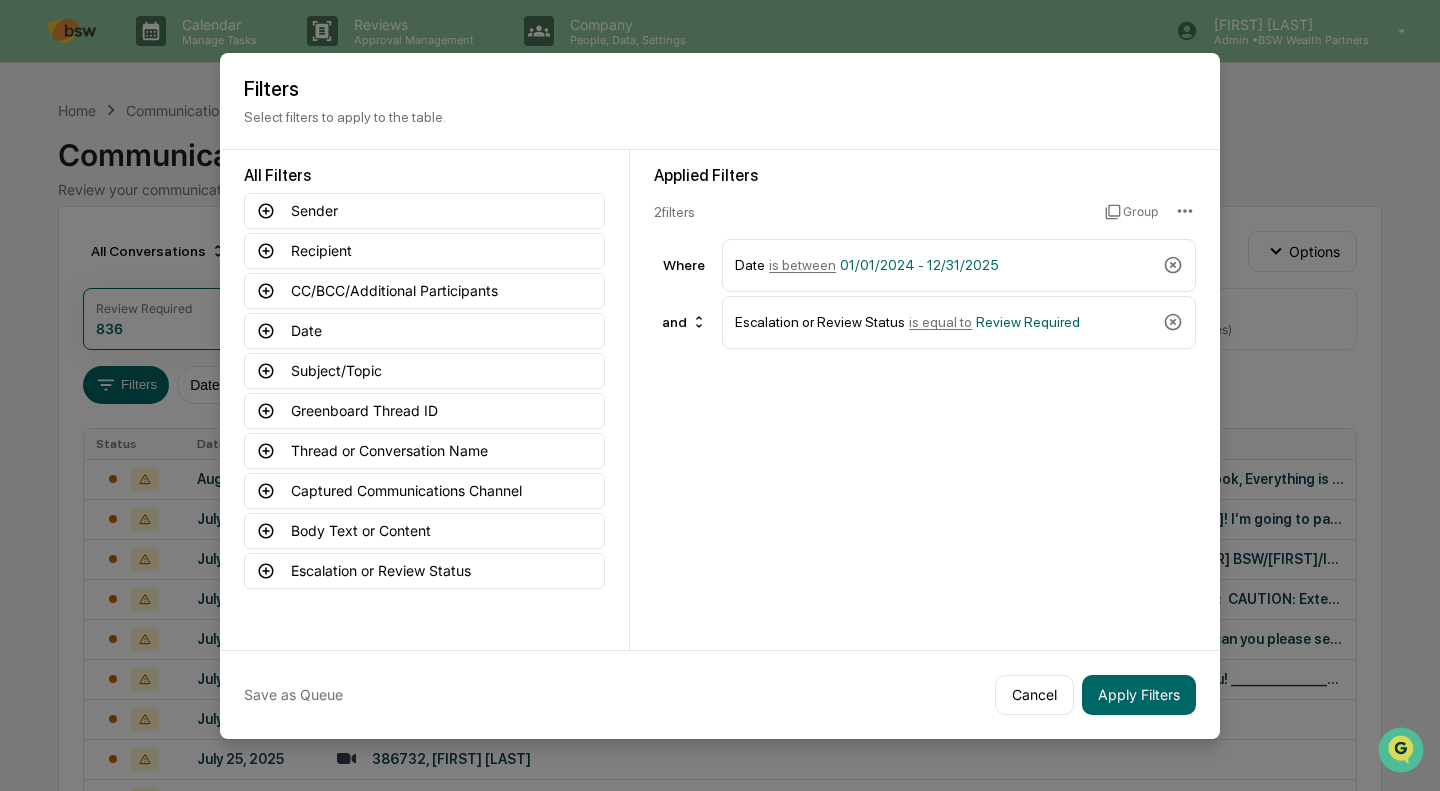 click on "01/01/2024 - 12/31/2025" at bounding box center [919, 265] 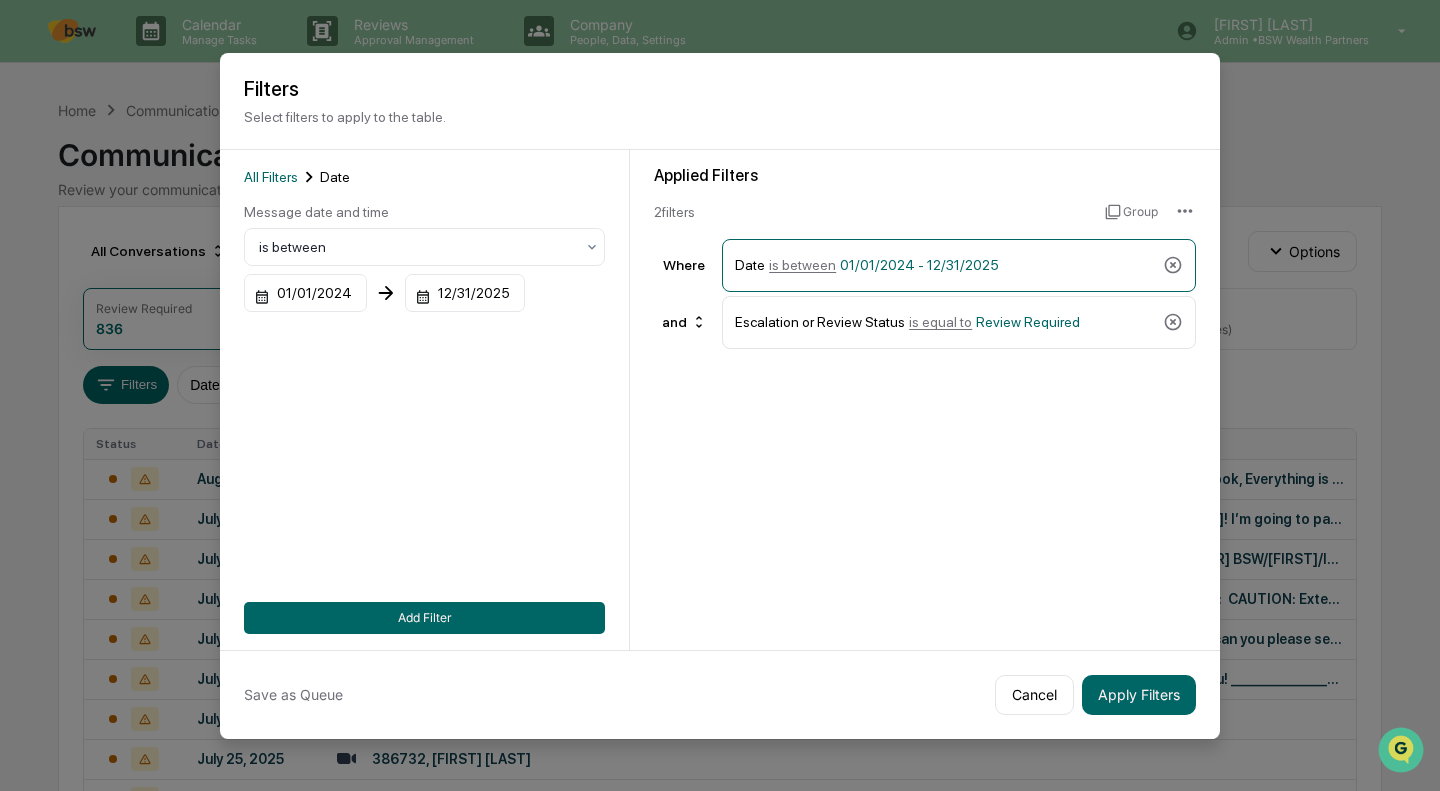 click on "01/01/2024" at bounding box center [305, 293] 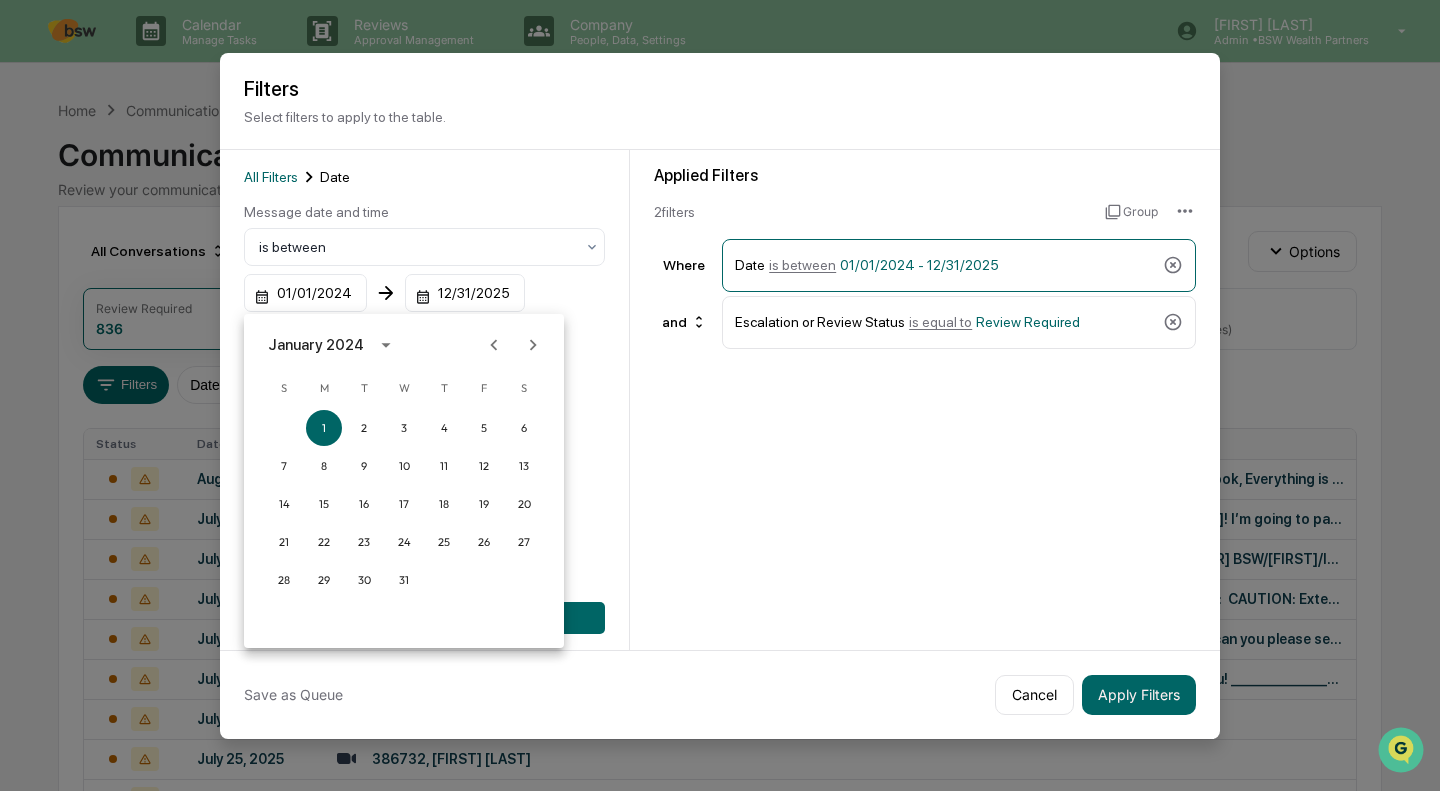 click 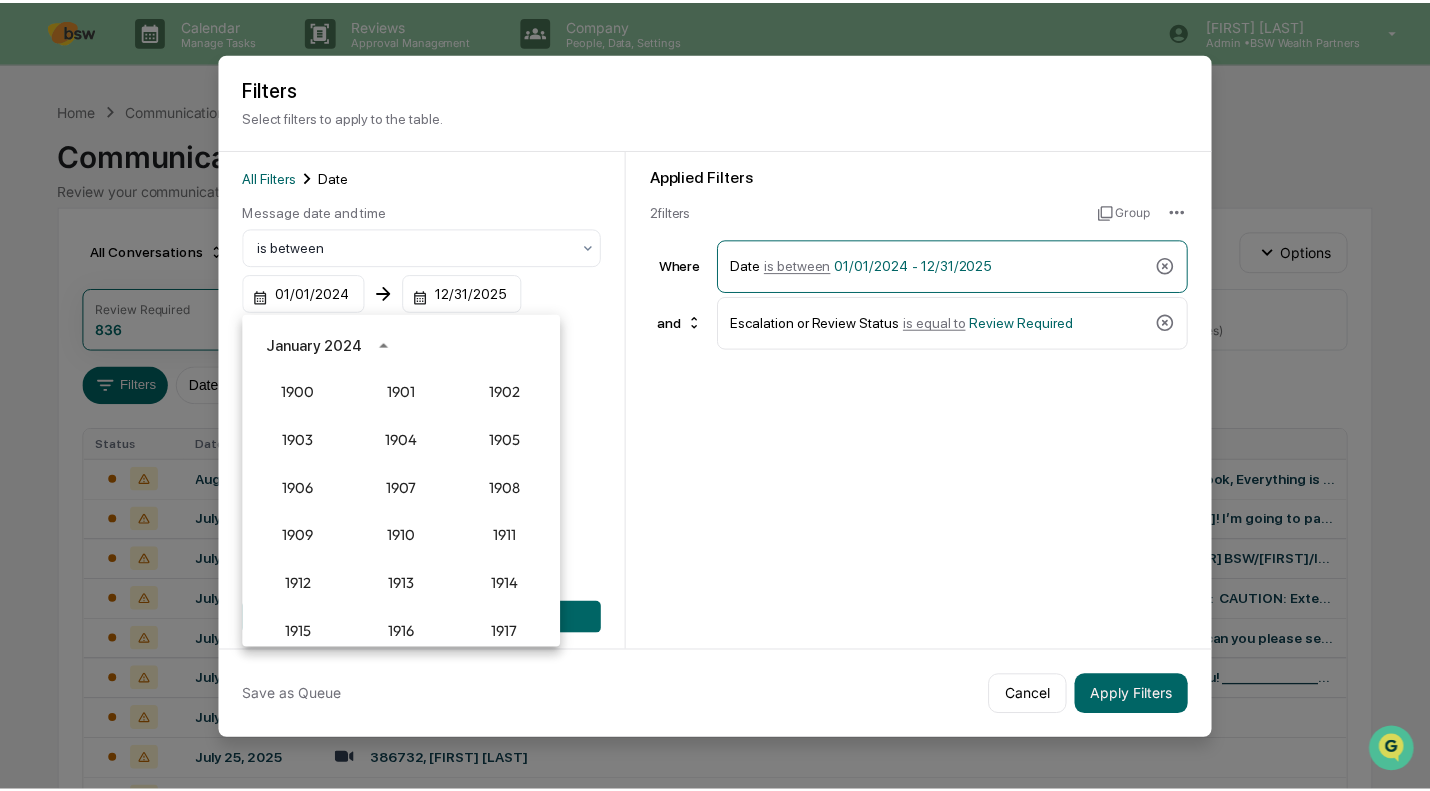scroll, scrollTop: 1852, scrollLeft: 0, axis: vertical 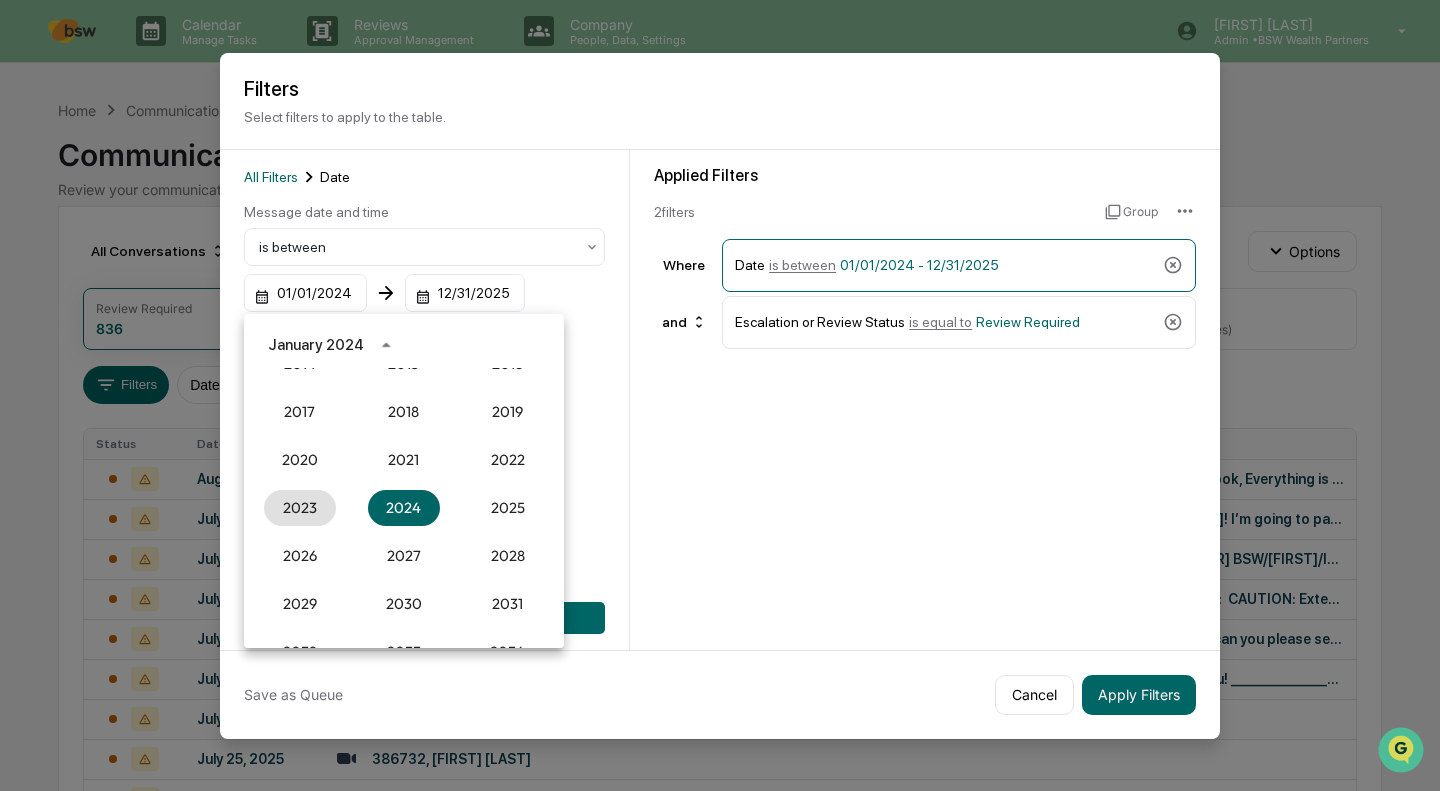 click on "2023" at bounding box center (300, 508) 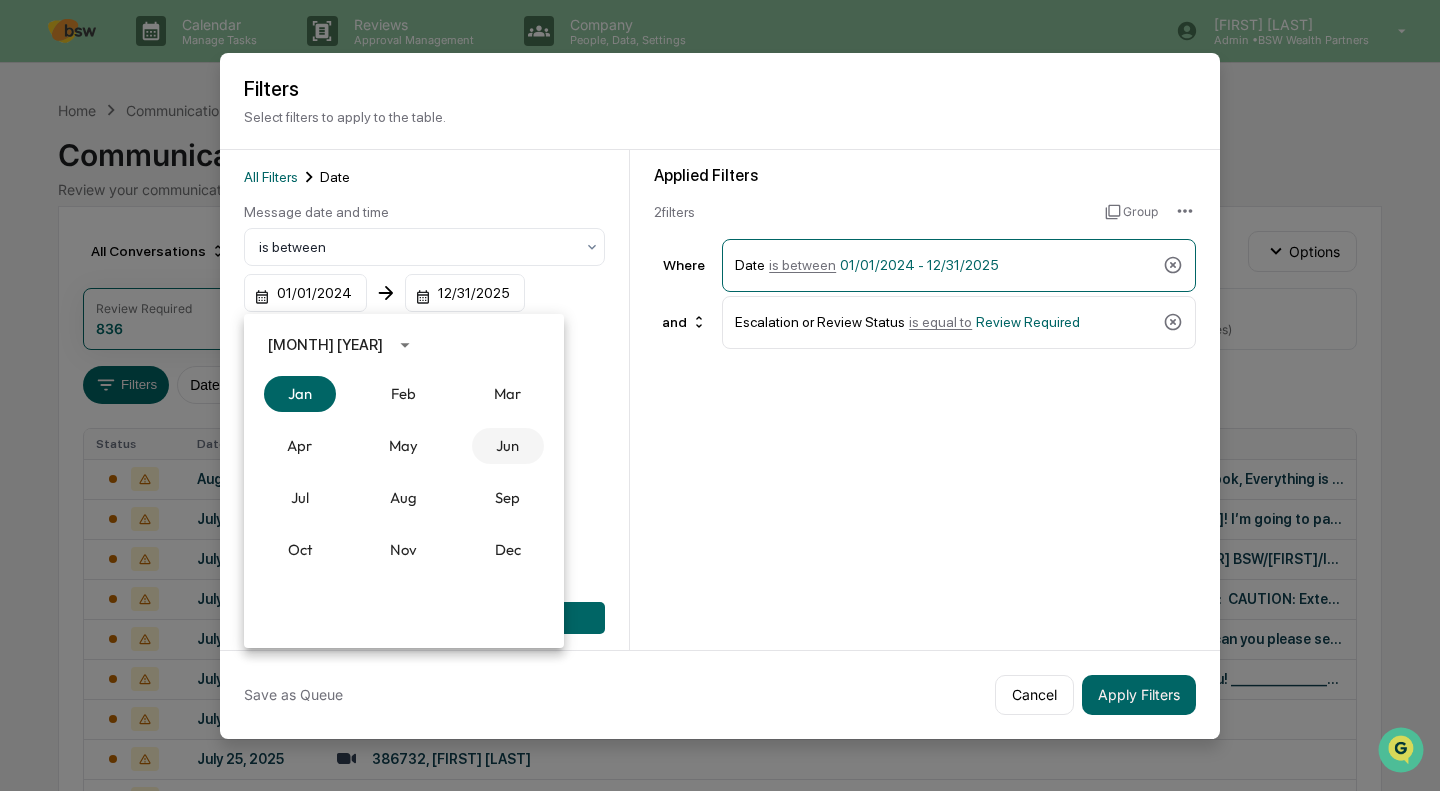 click on "Jun" at bounding box center (508, 446) 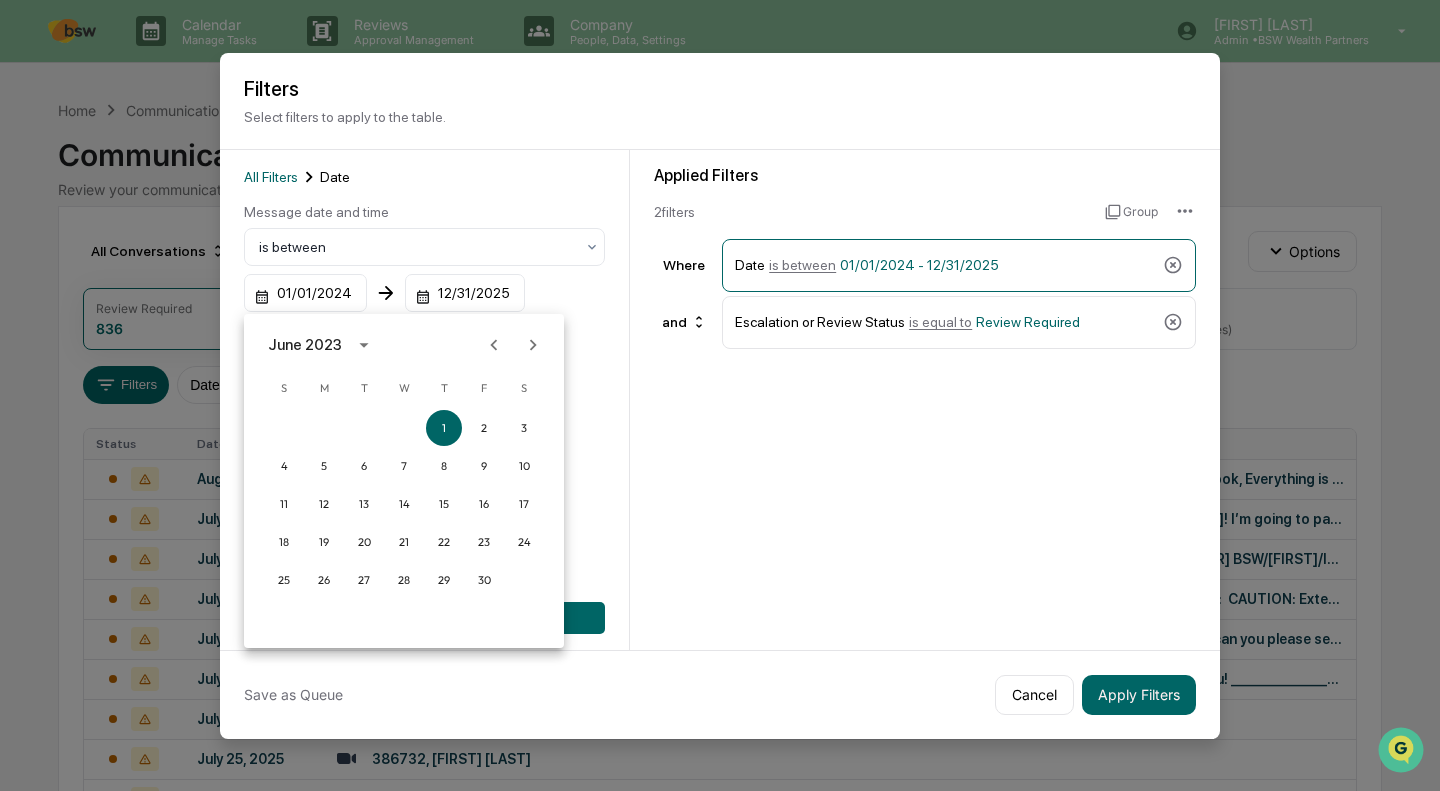 click on "1" at bounding box center [444, 428] 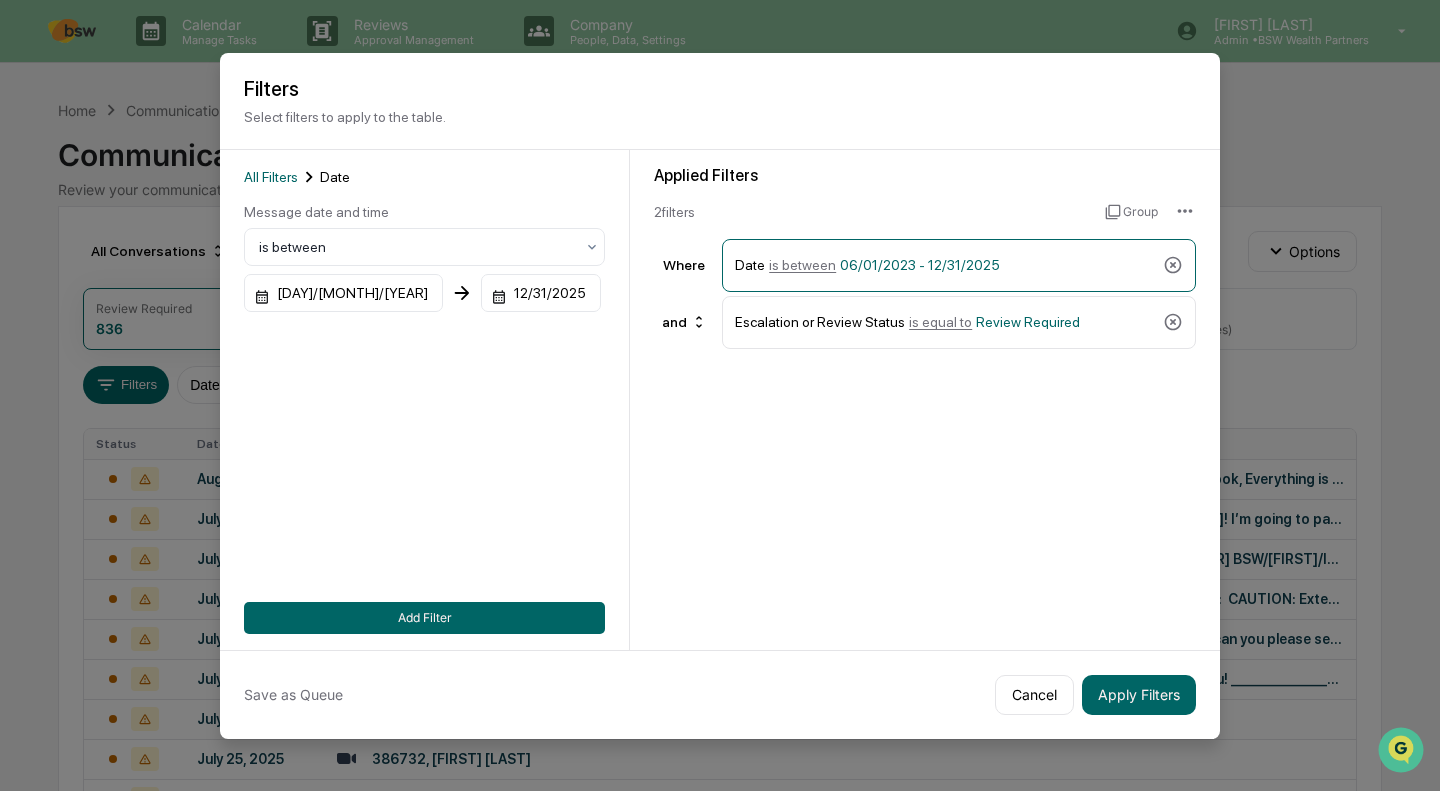 click 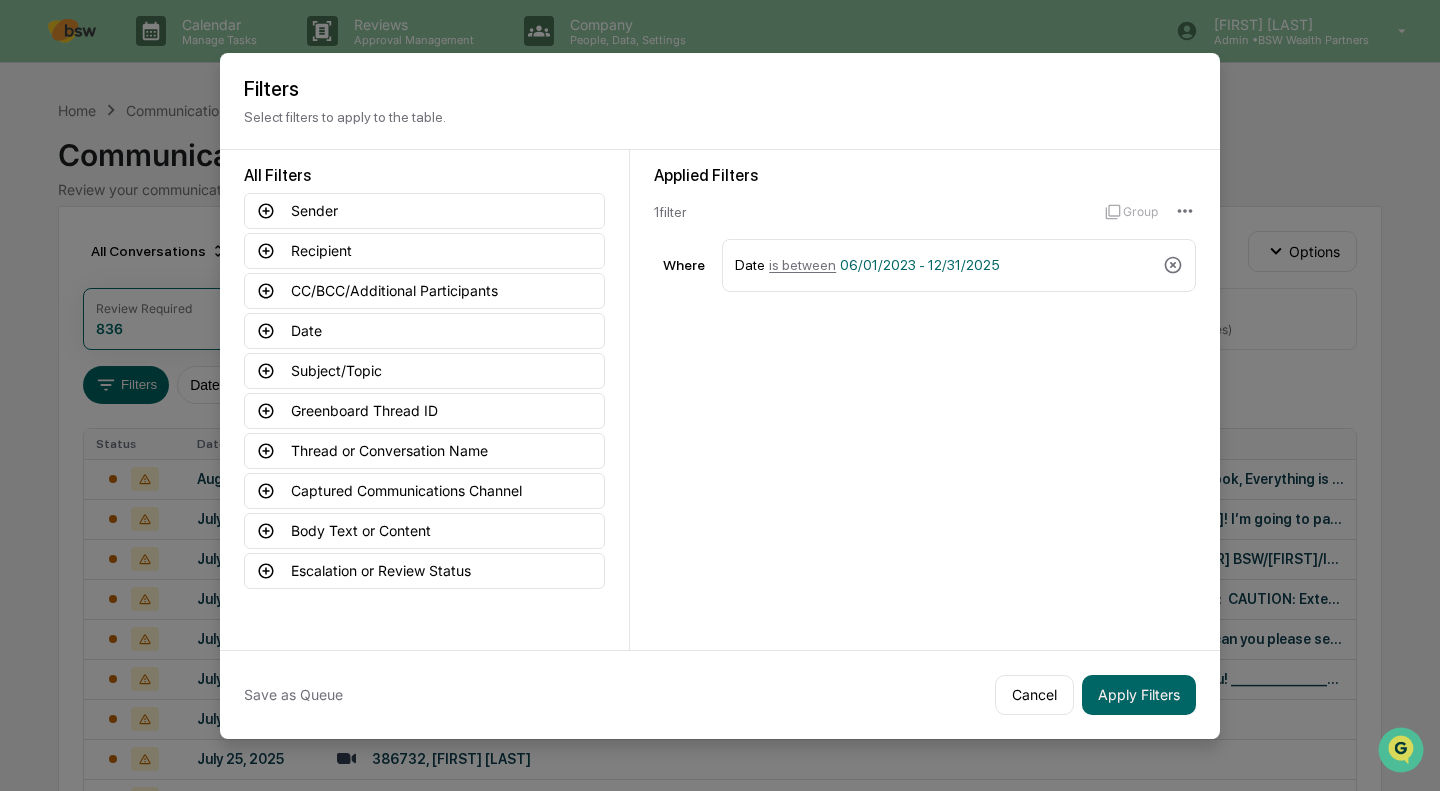 click on "Body Text or Content" at bounding box center (424, 531) 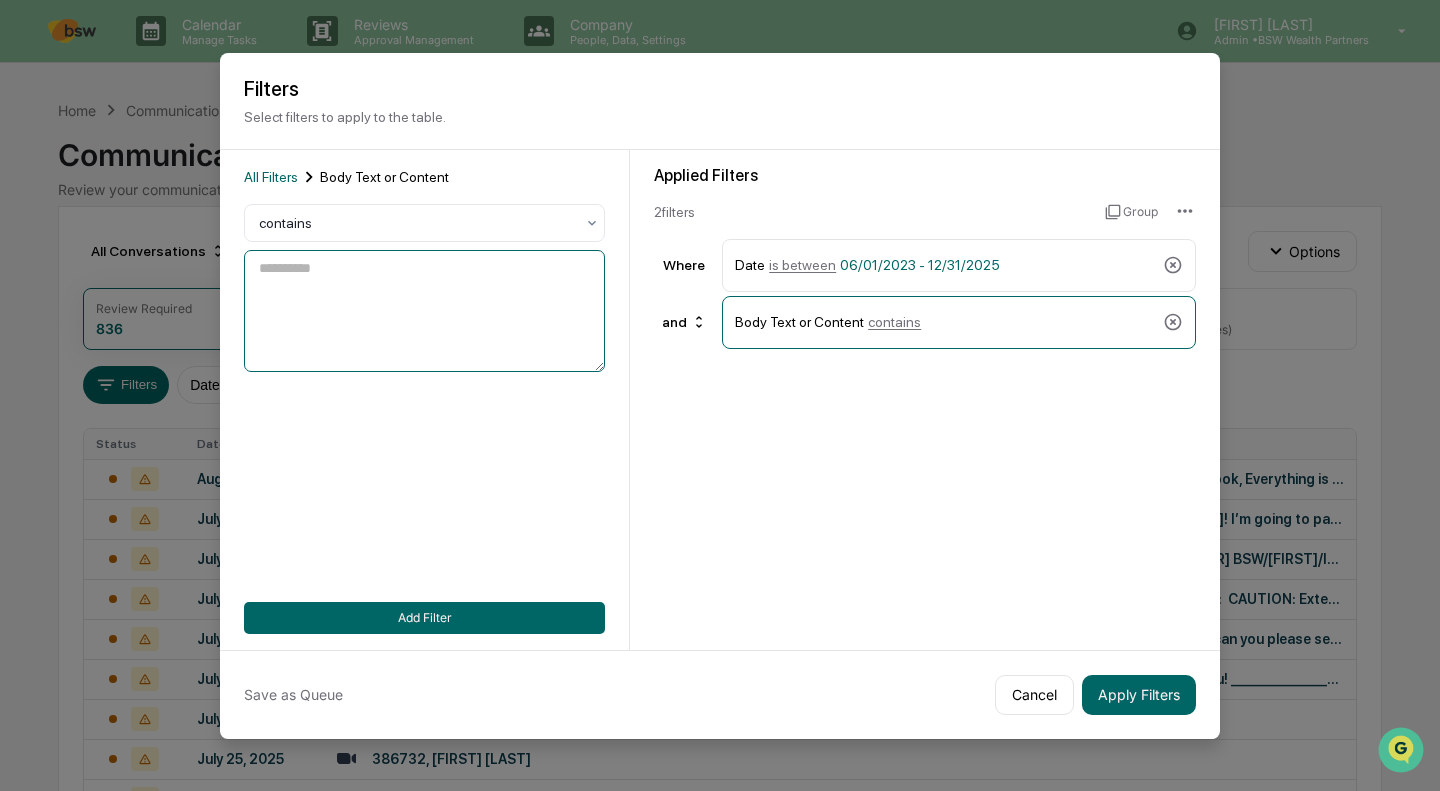 click at bounding box center (424, 311) 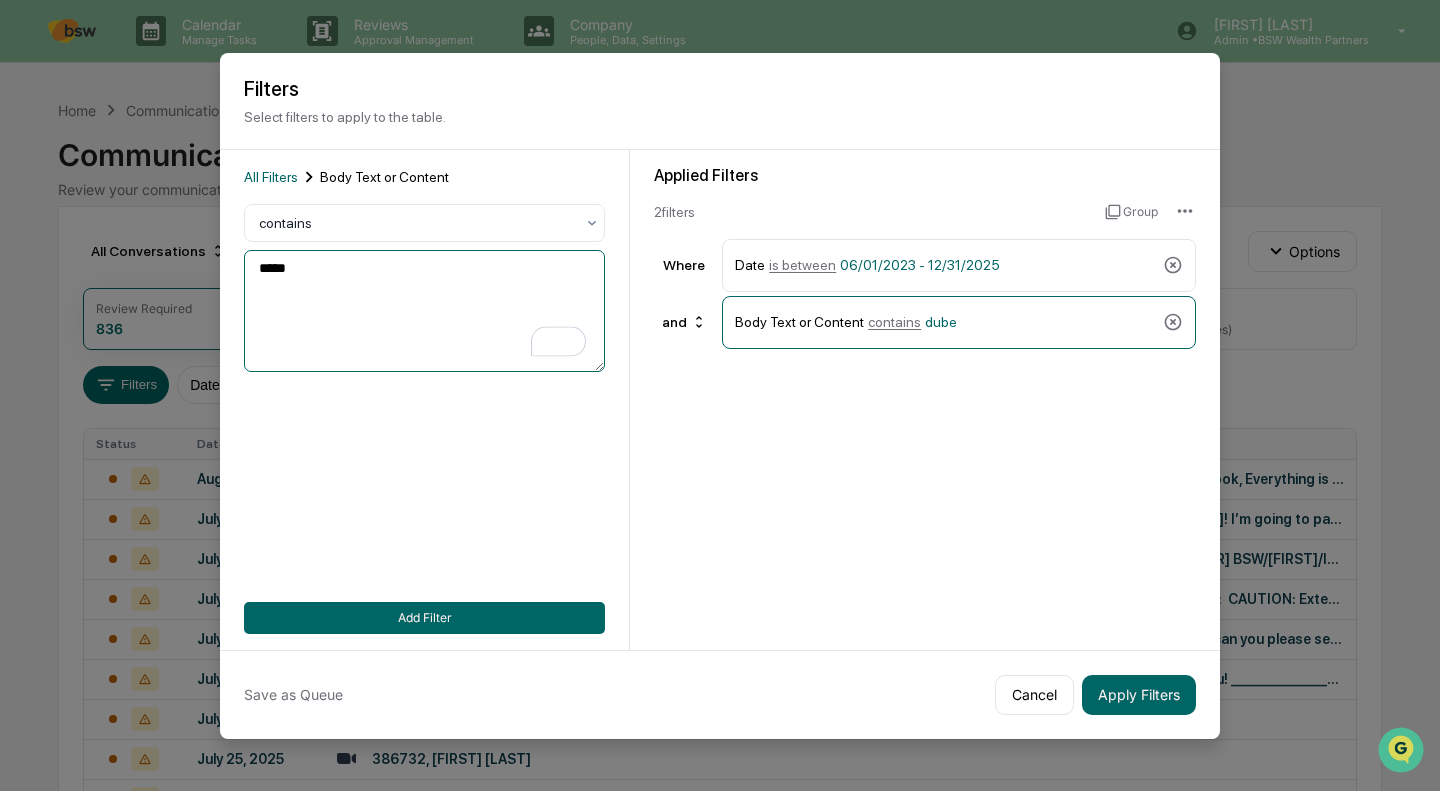 type on "****" 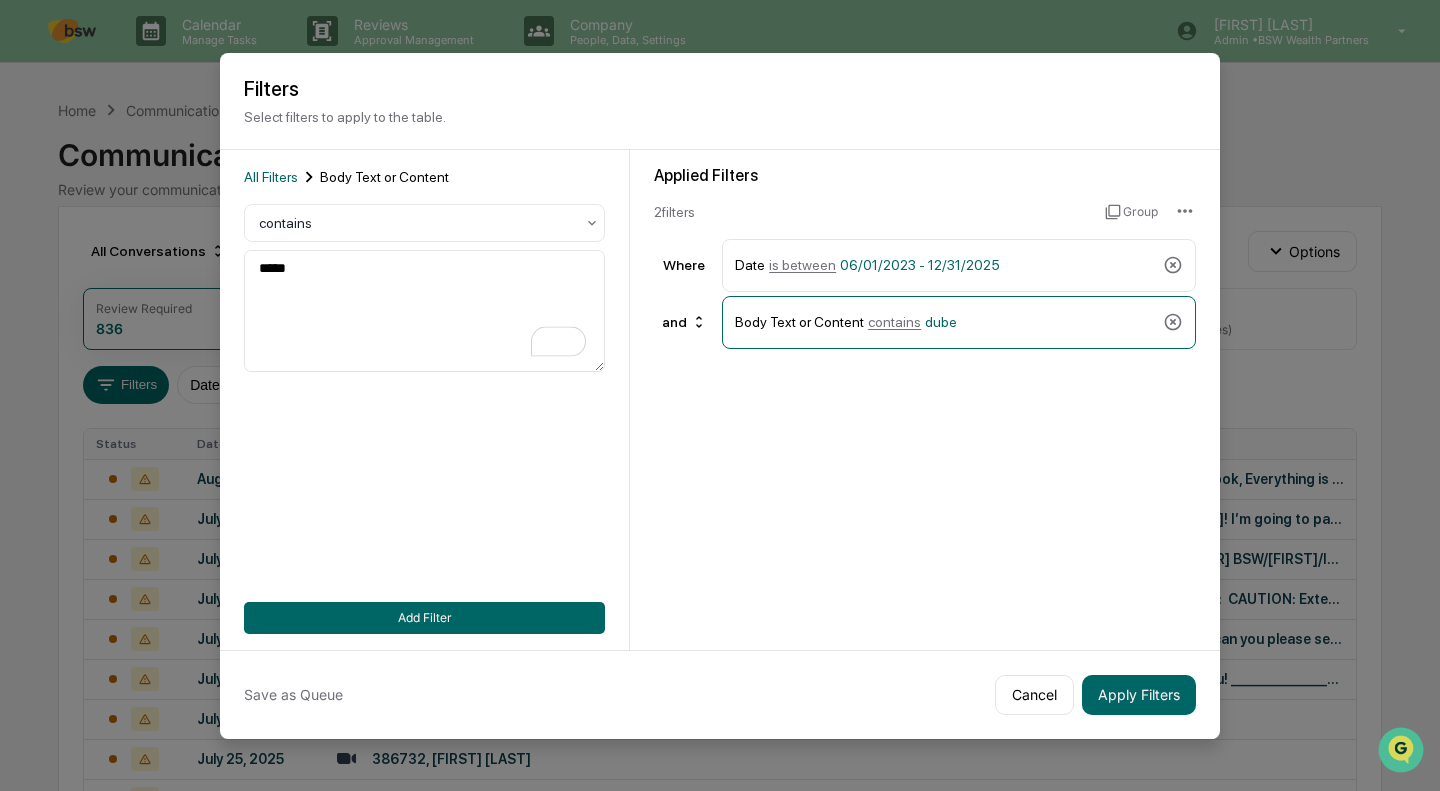 click on "Apply Filters" at bounding box center [1139, 695] 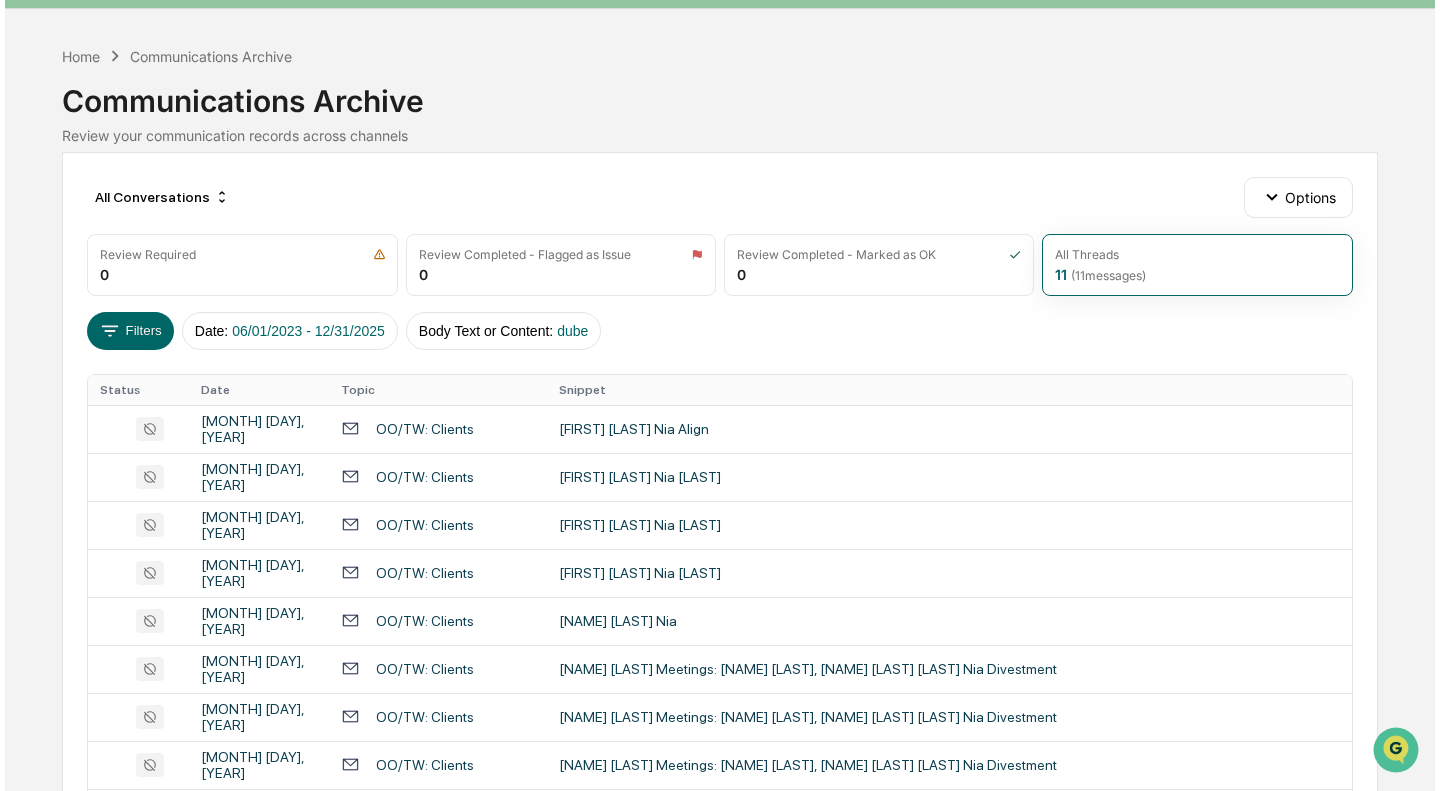 scroll, scrollTop: 4, scrollLeft: 0, axis: vertical 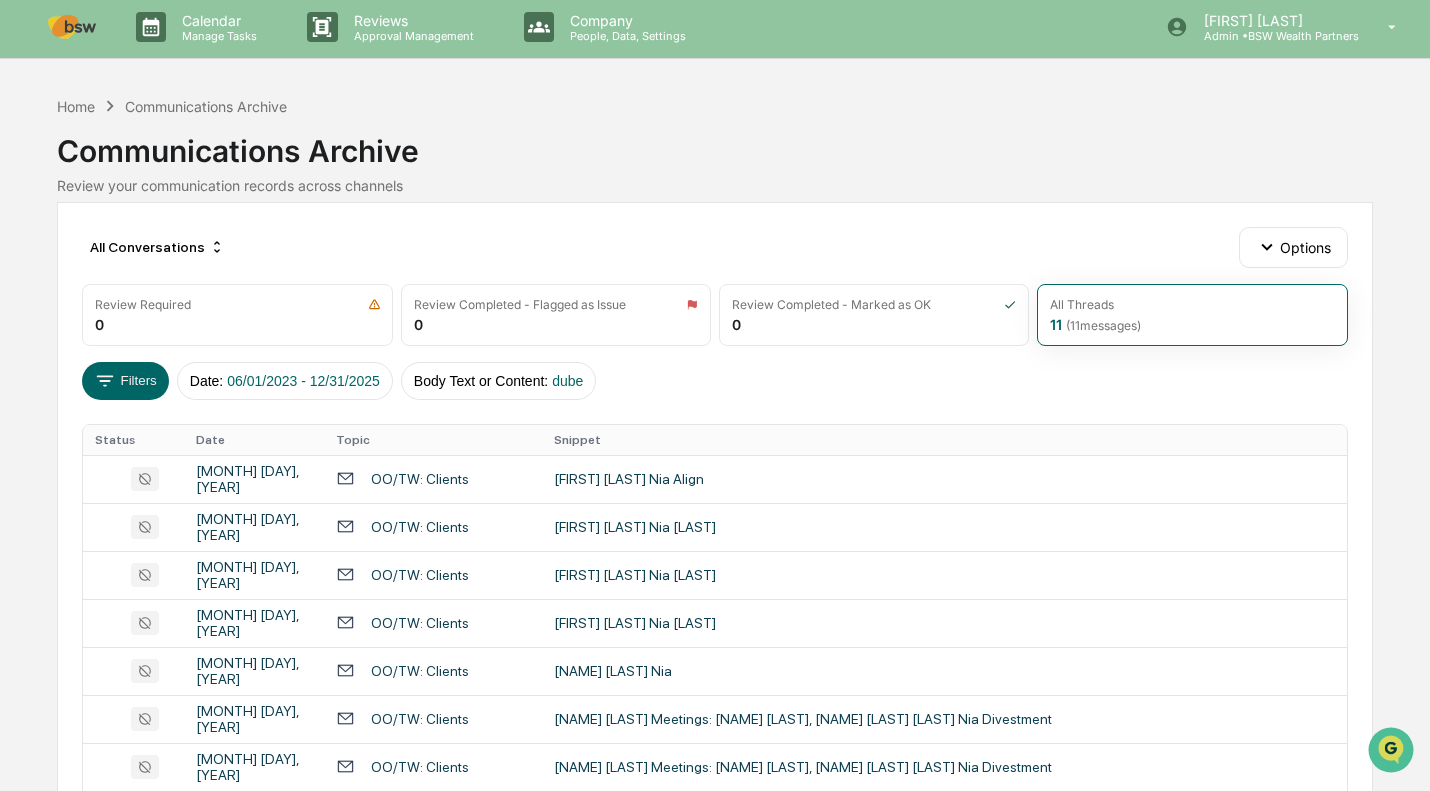 click on "Filters" at bounding box center (125, 381) 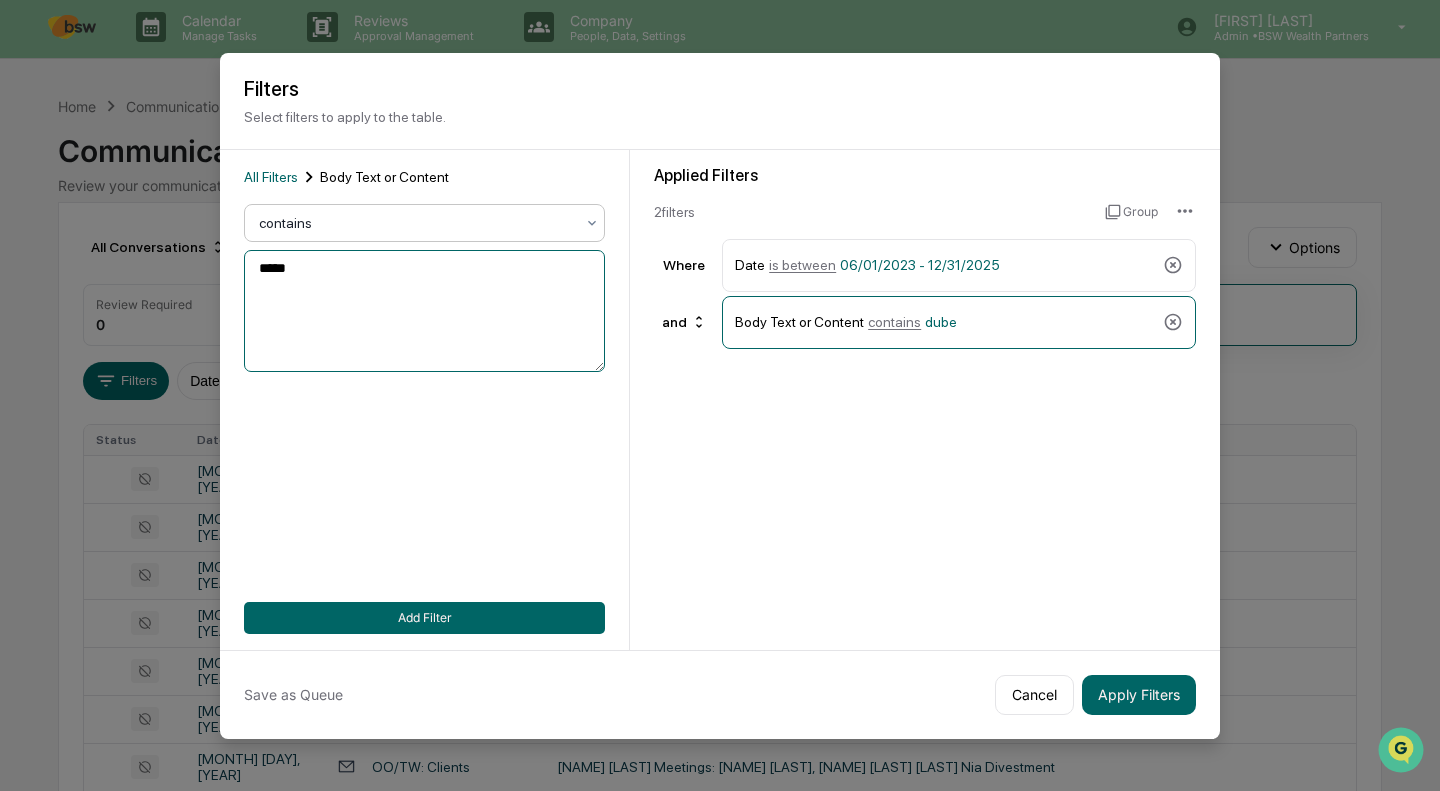 click on "****" at bounding box center (424, 311) 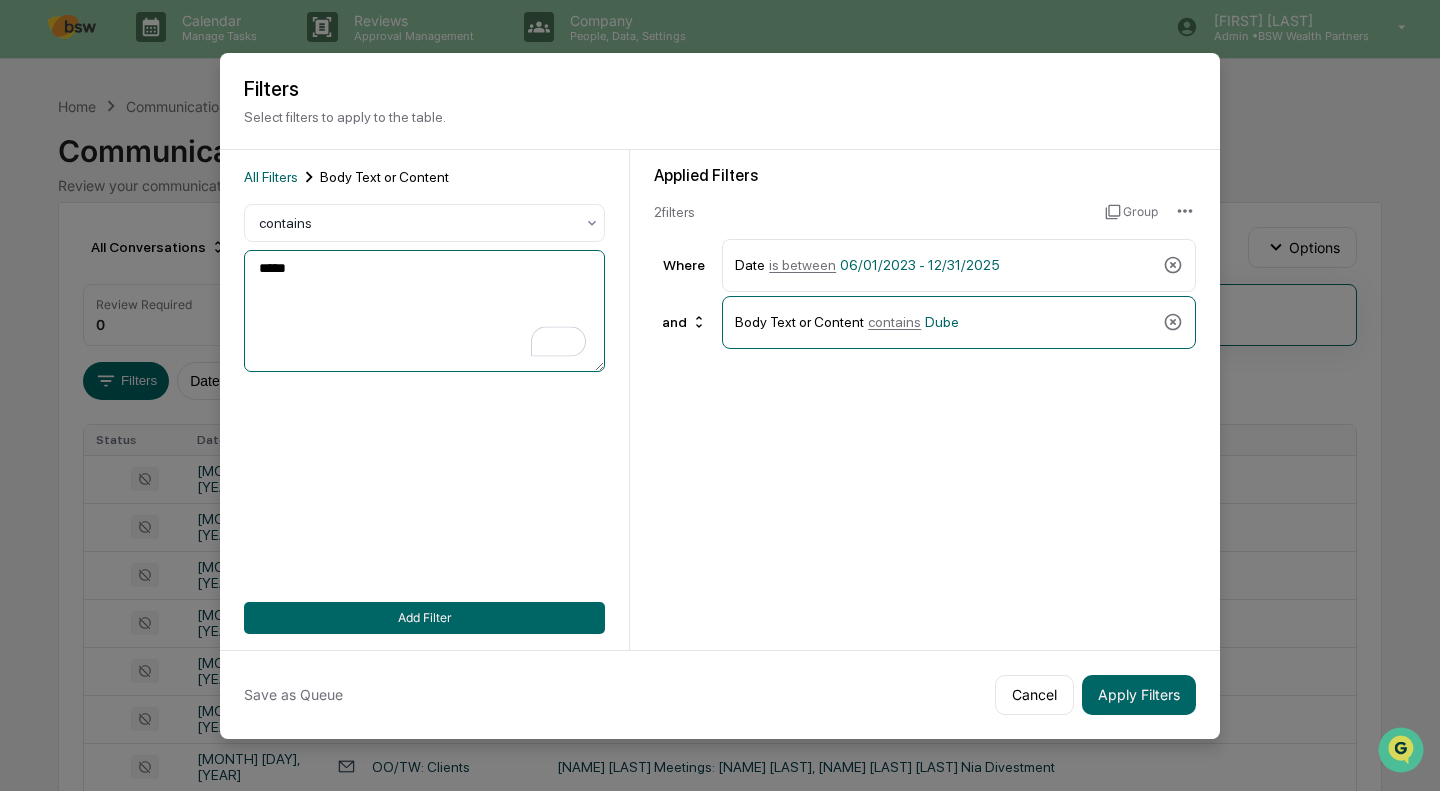 click on "****" at bounding box center (424, 311) 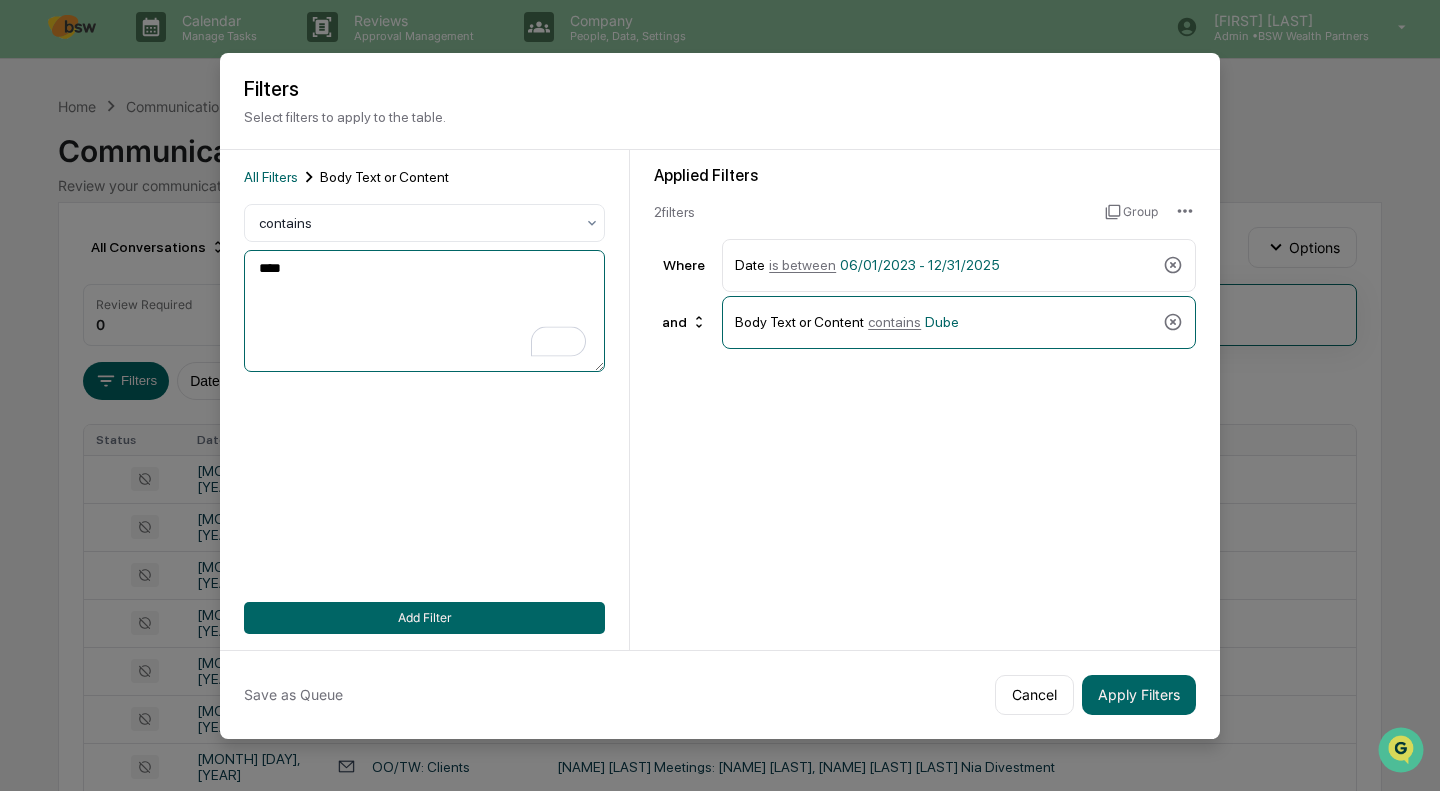 type on "****" 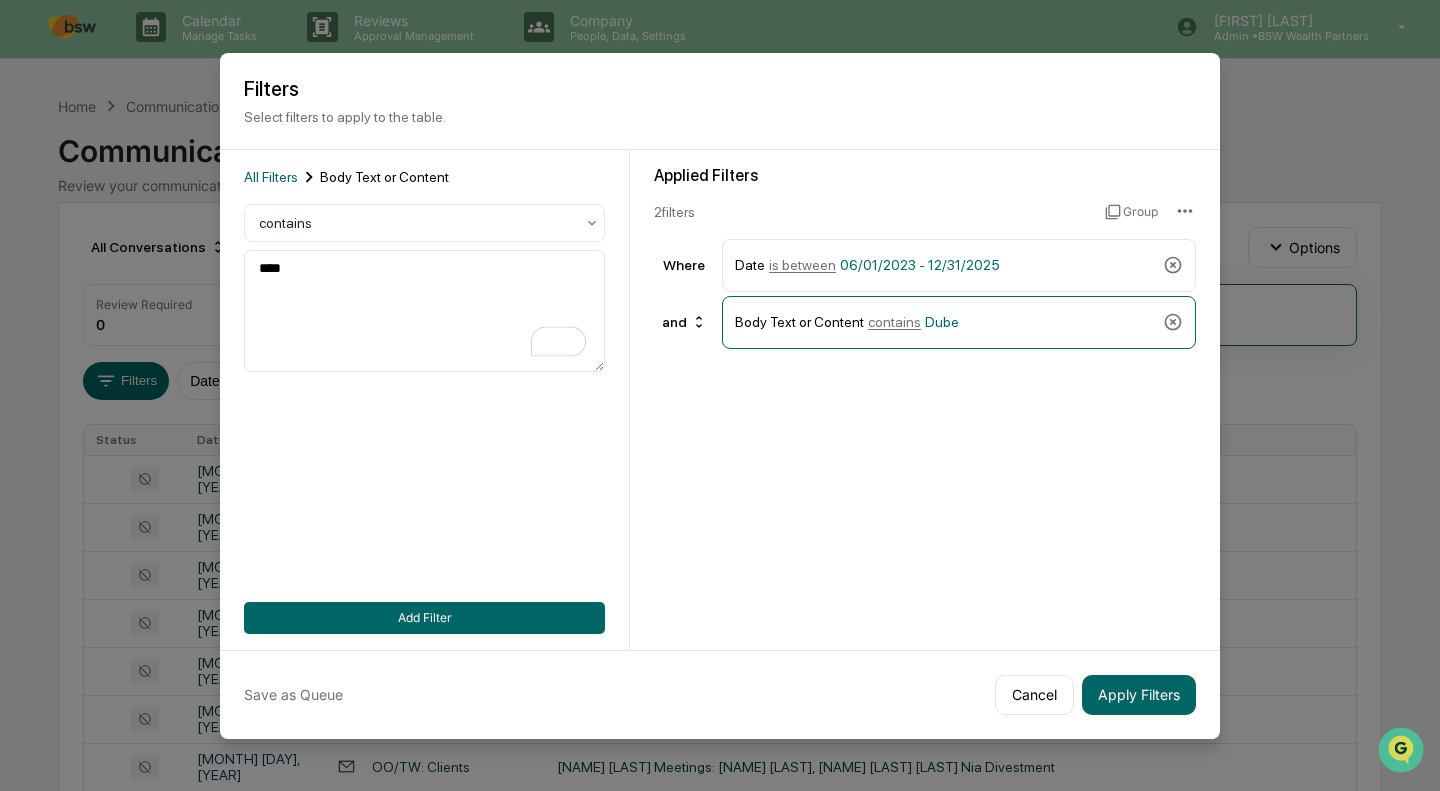 click on "Apply Filters" at bounding box center (1139, 695) 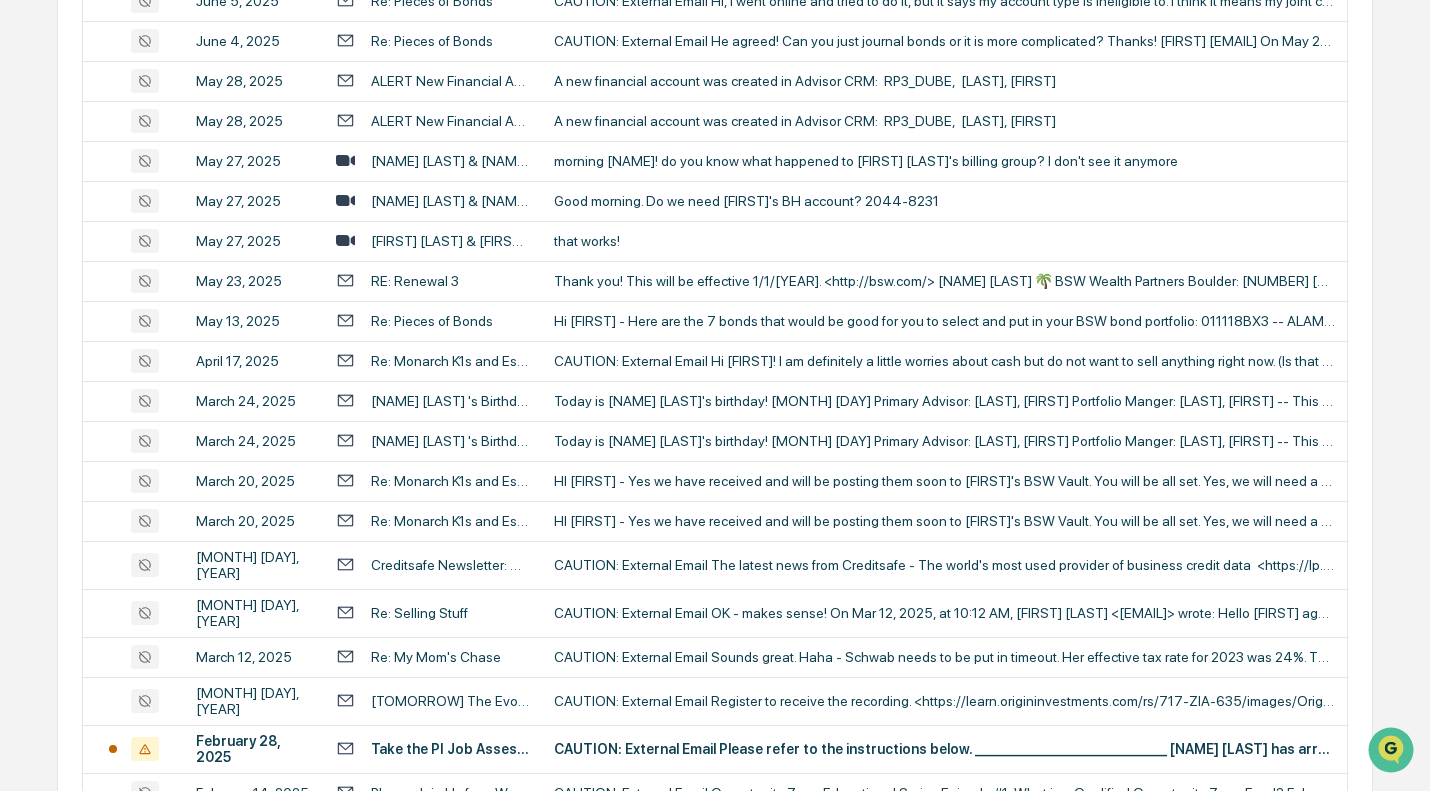scroll, scrollTop: 782, scrollLeft: 0, axis: vertical 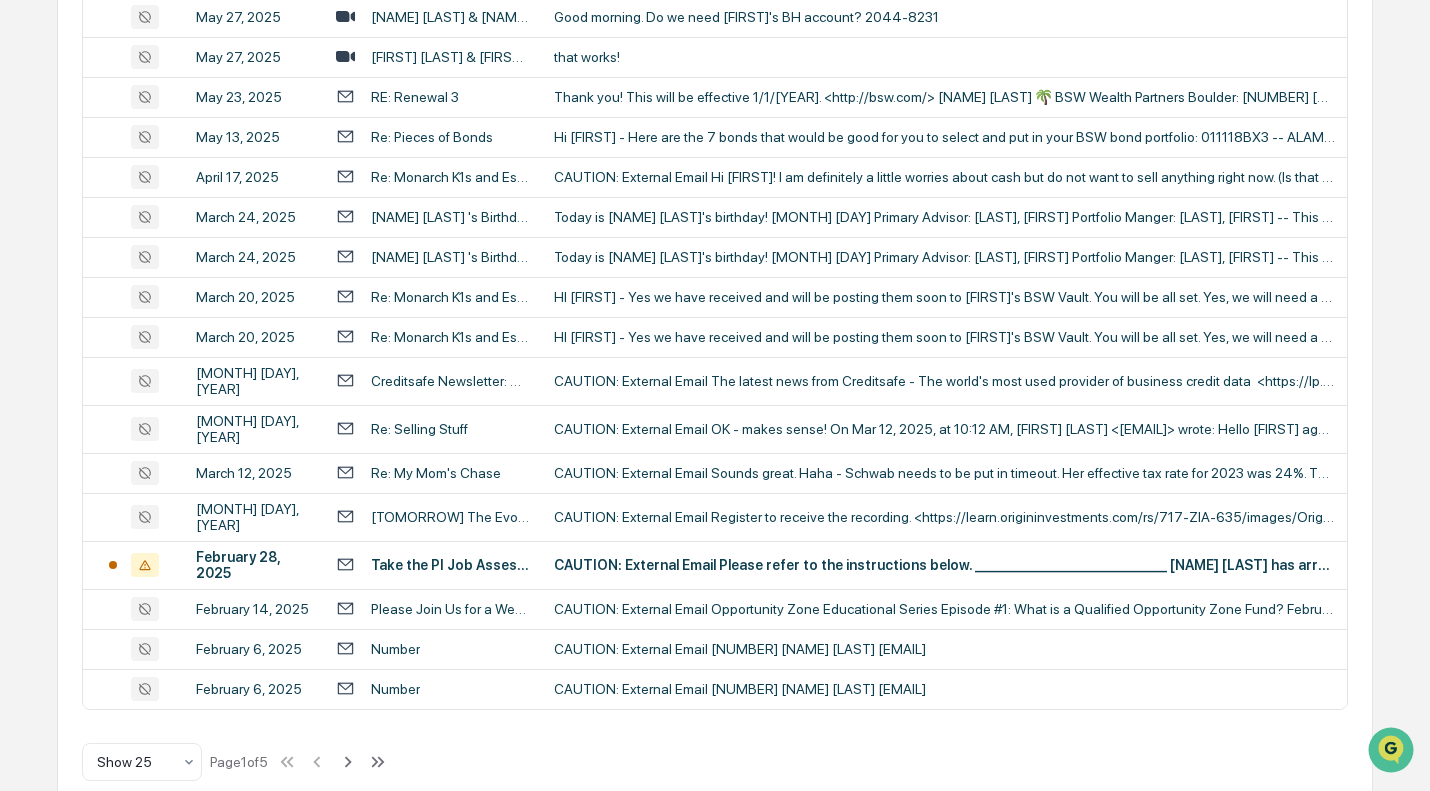 click 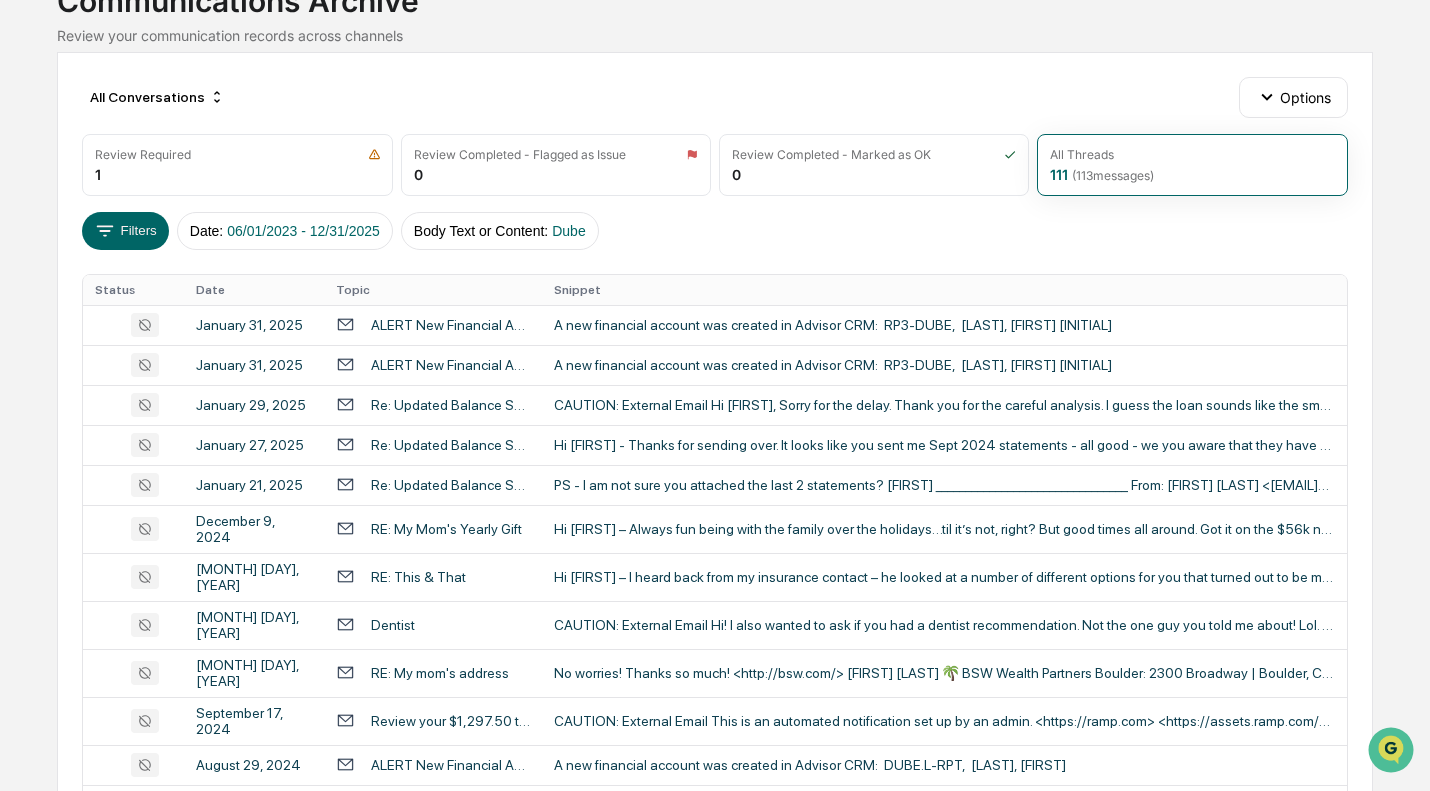 scroll, scrollTop: 0, scrollLeft: 0, axis: both 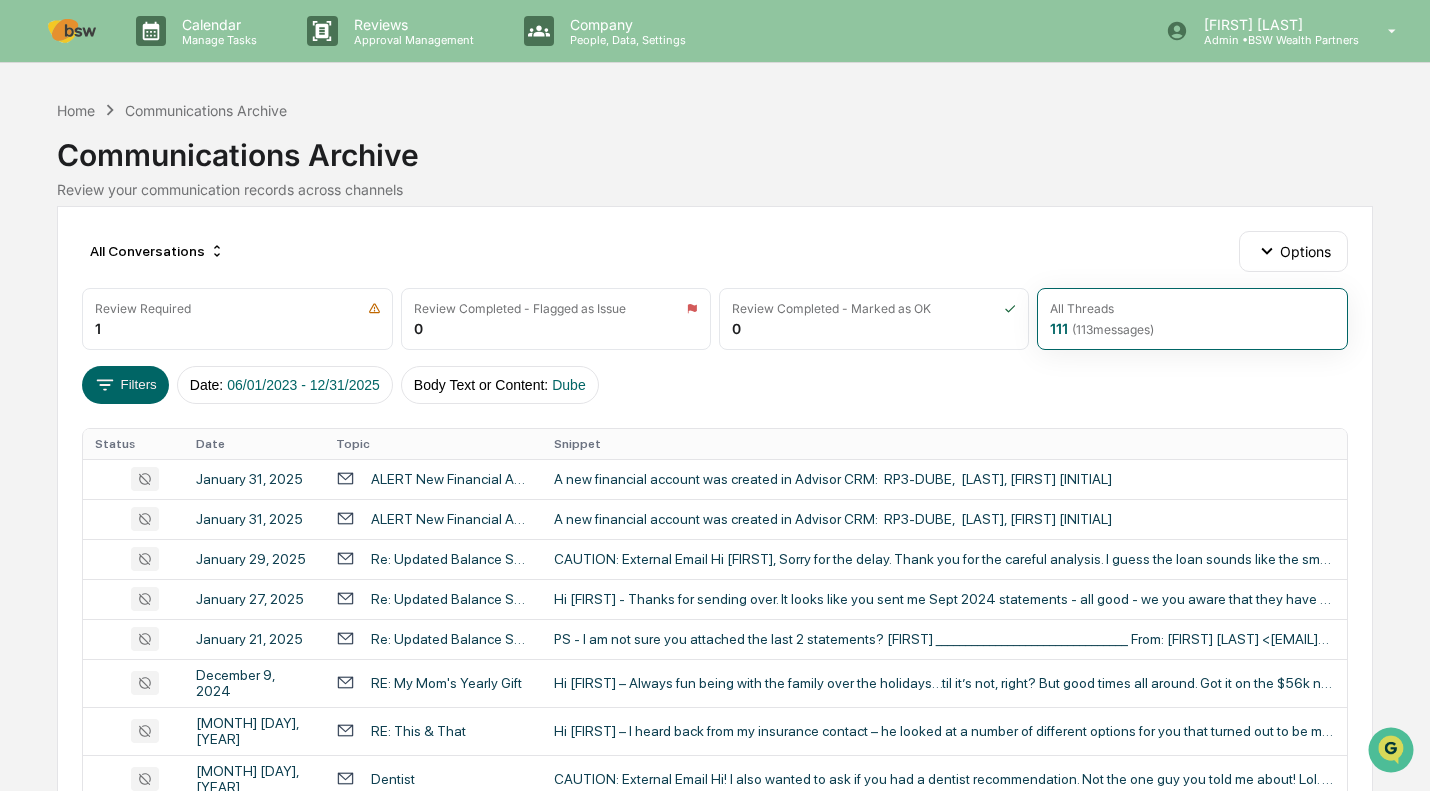 click on "Filters" at bounding box center [125, 385] 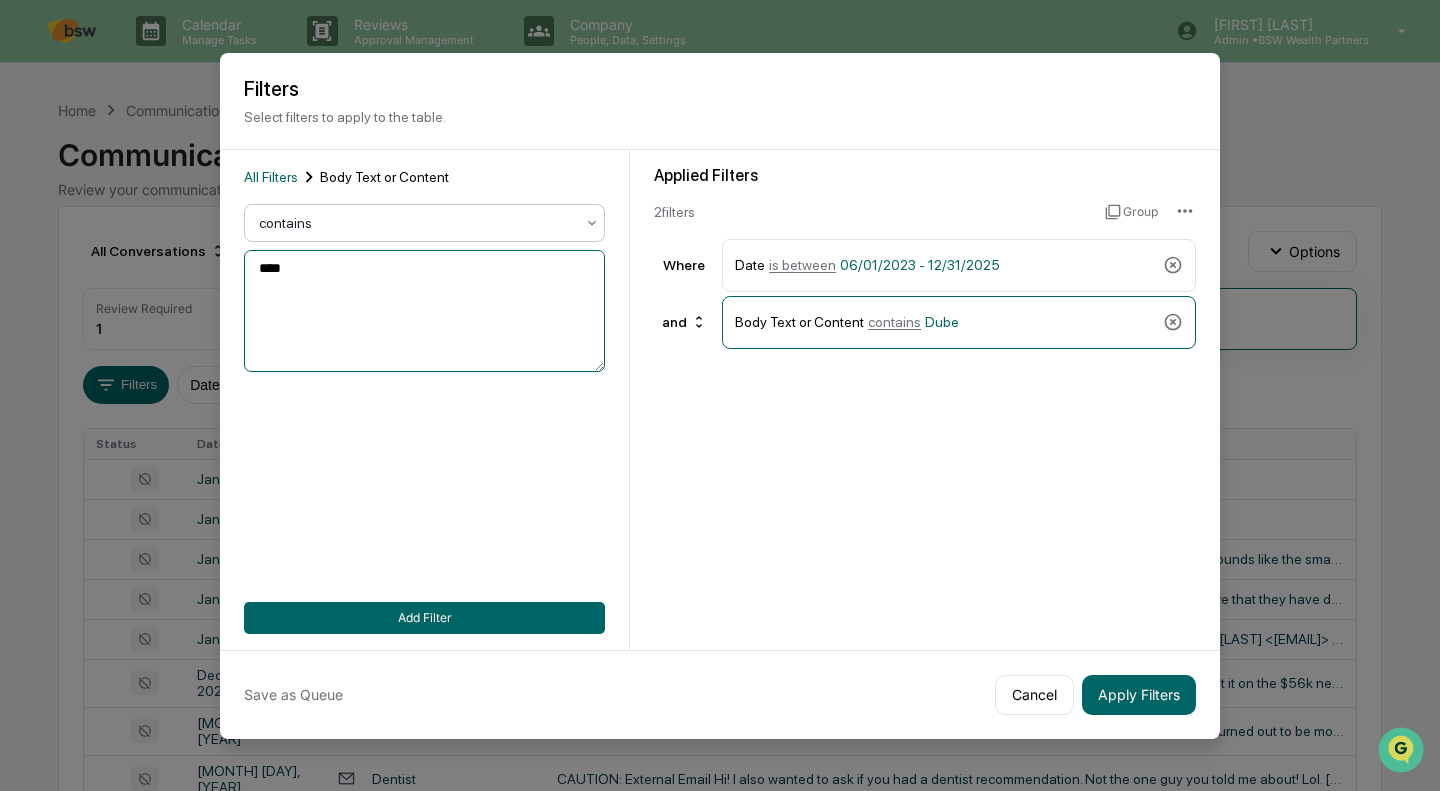 click on "****" at bounding box center (424, 311) 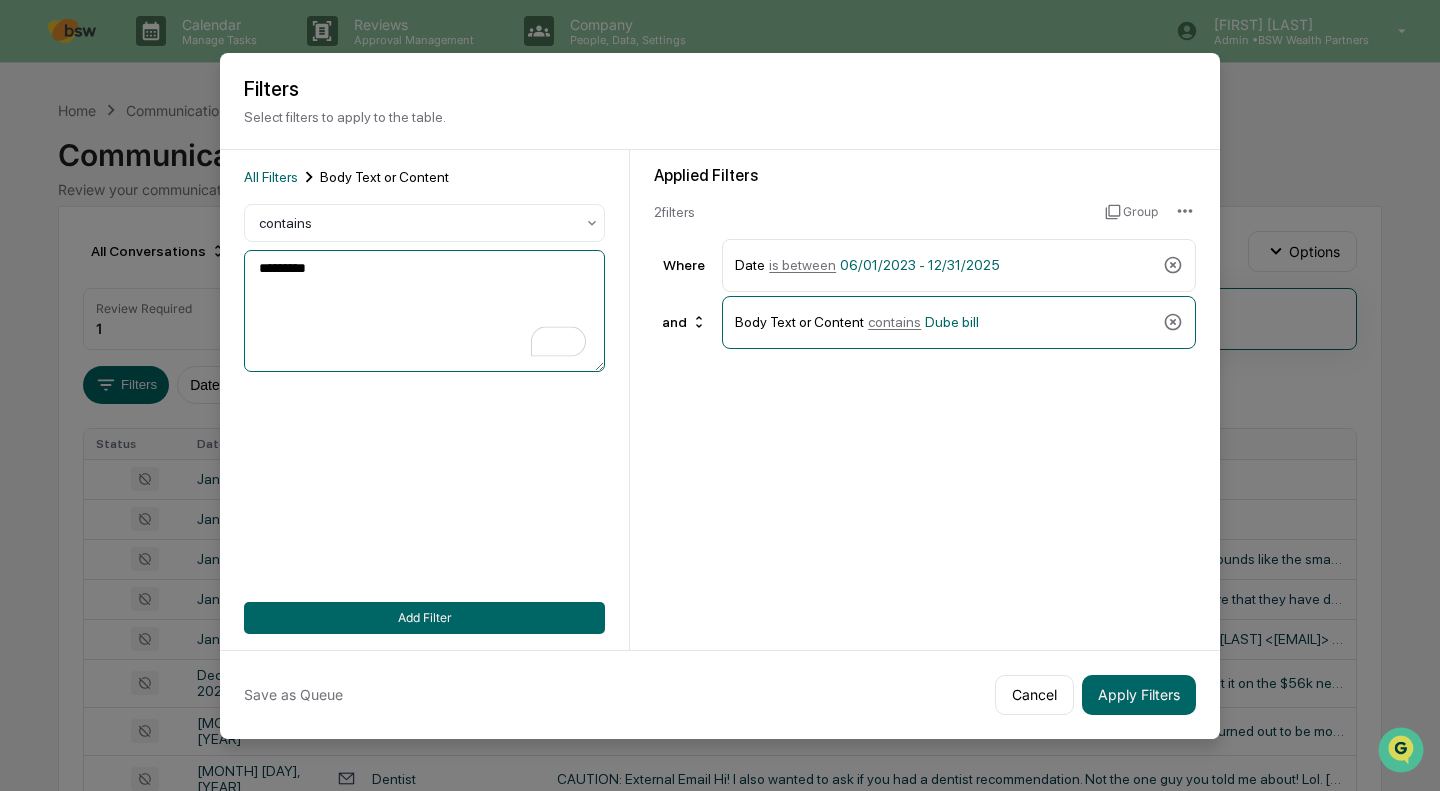type on "*********" 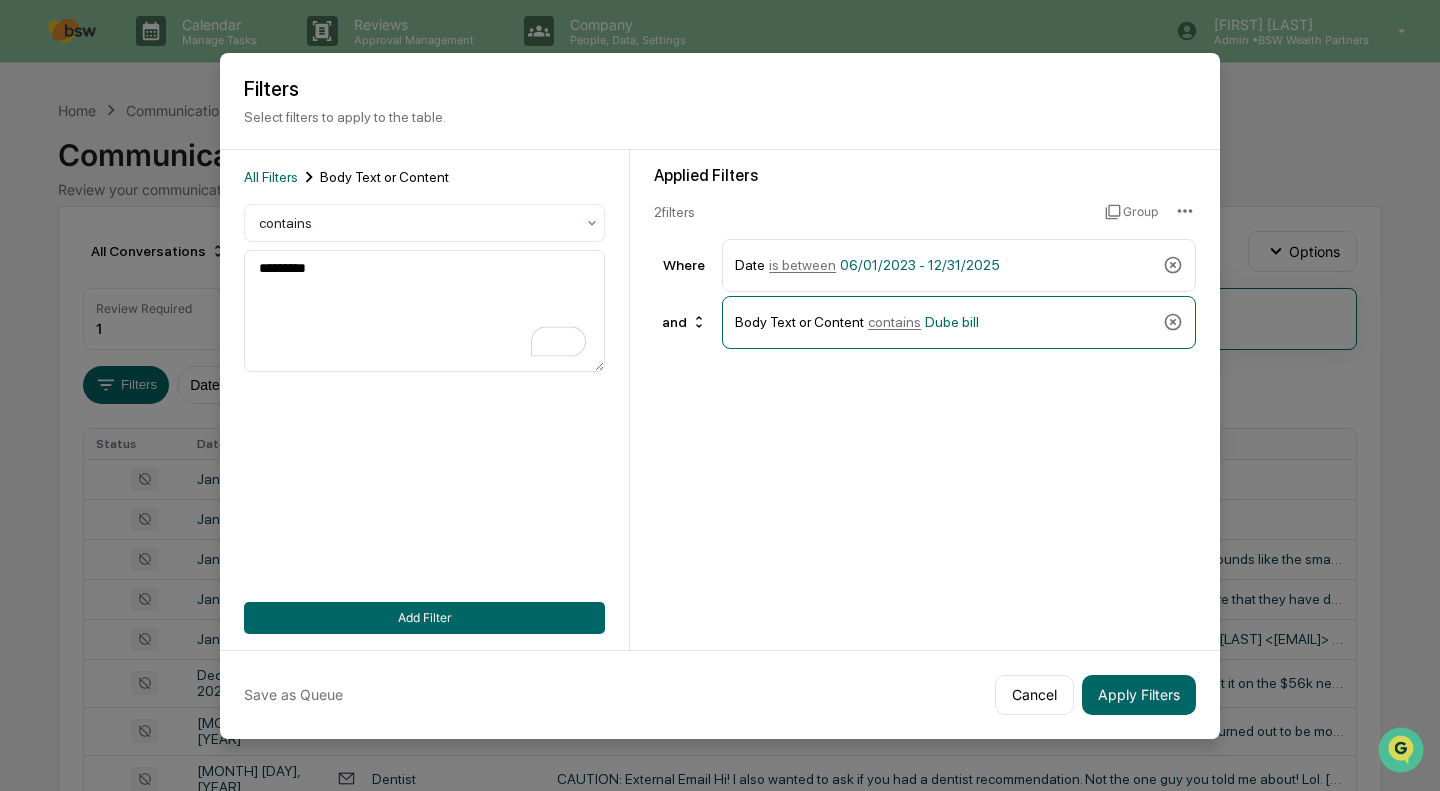 click on "Apply Filters" at bounding box center (1139, 695) 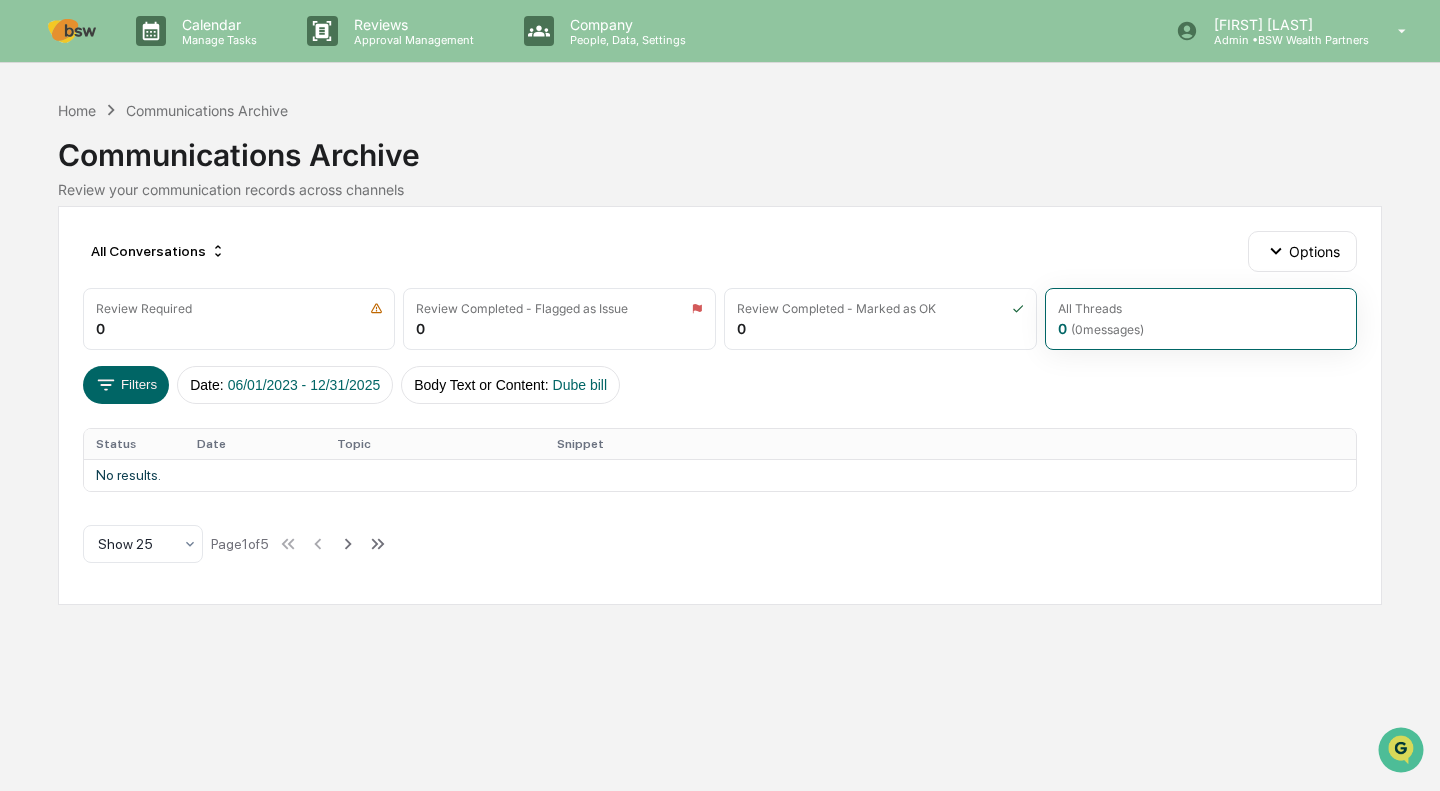 click on "Filters" at bounding box center (126, 385) 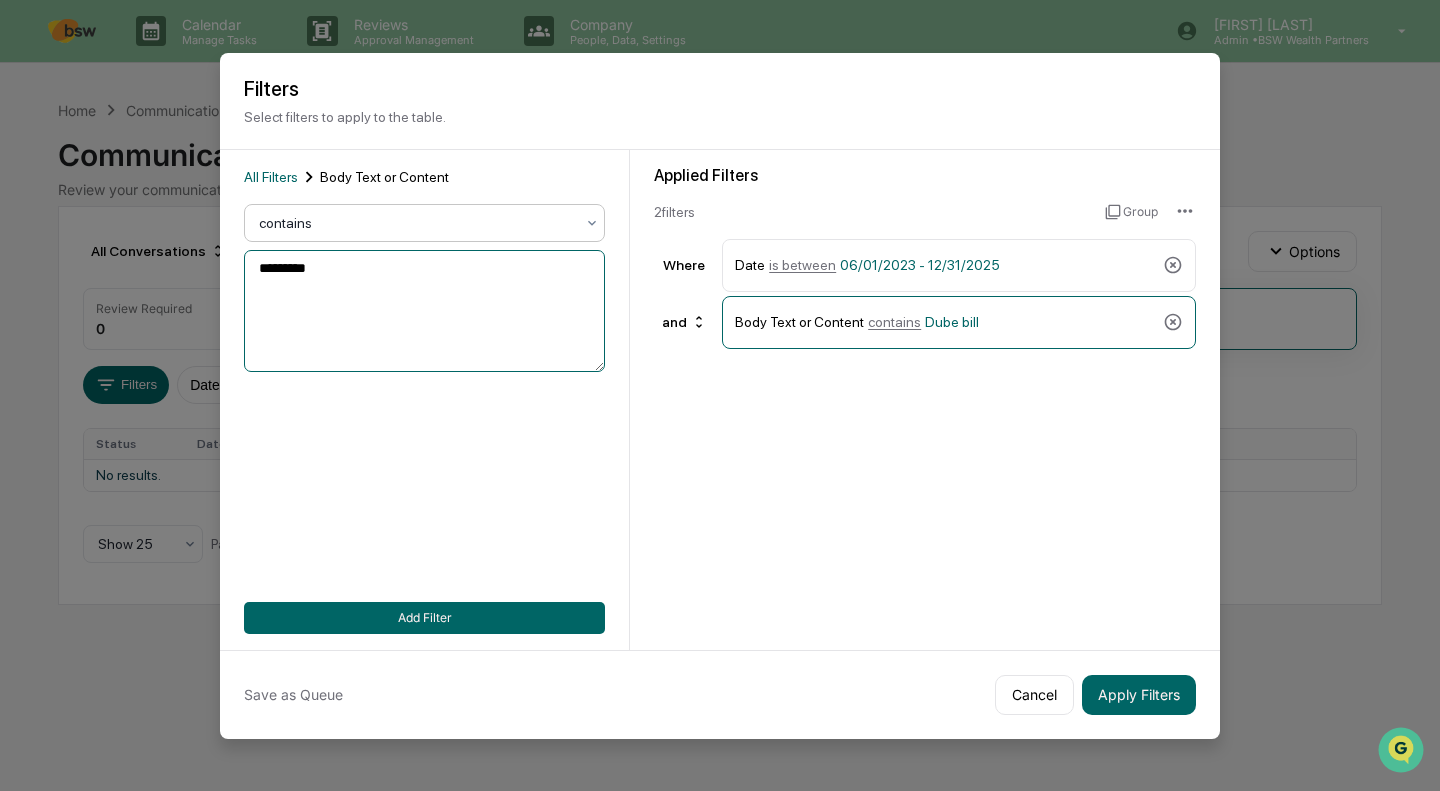 click on "*********" at bounding box center (424, 311) 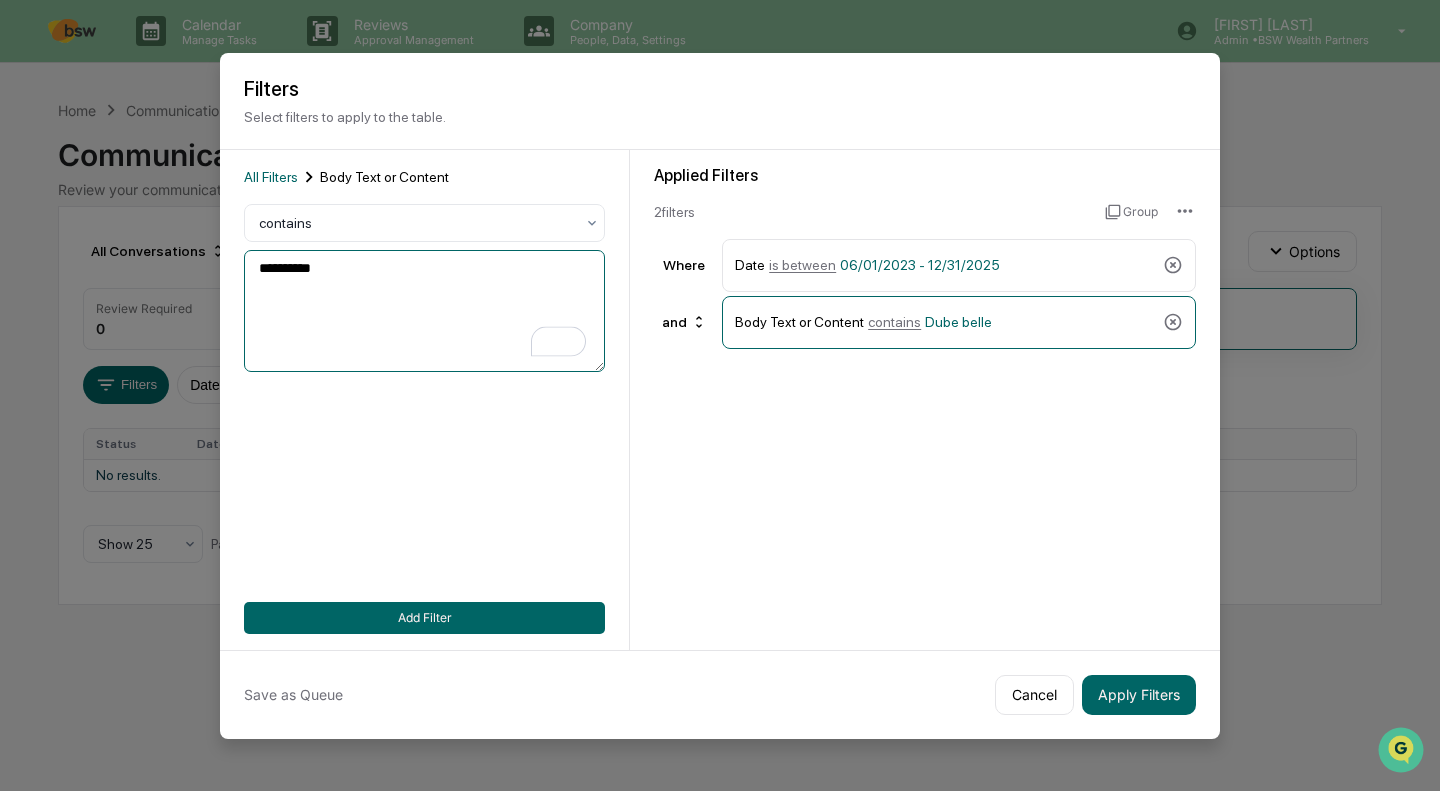 type on "**********" 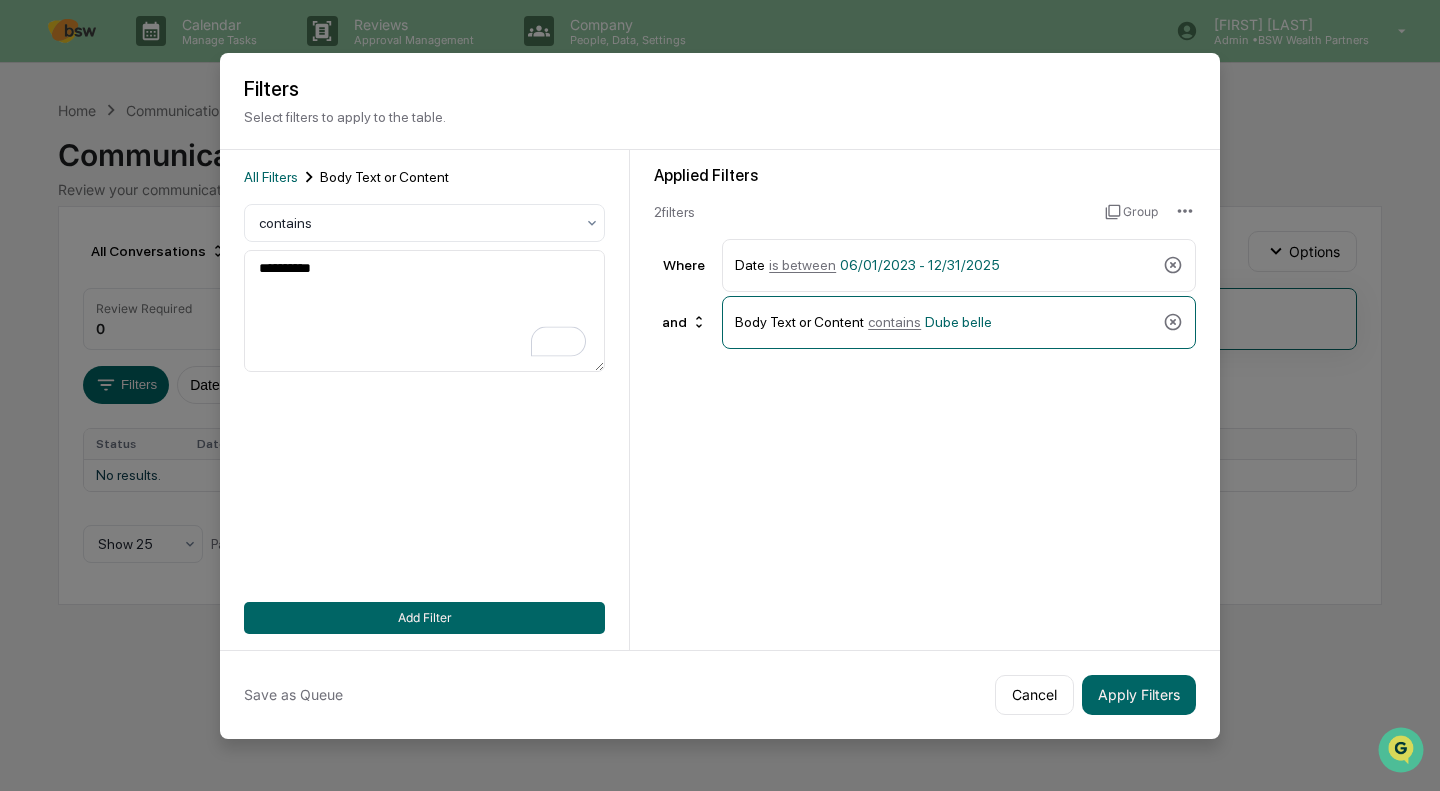 click on "Apply Filters" at bounding box center (1139, 695) 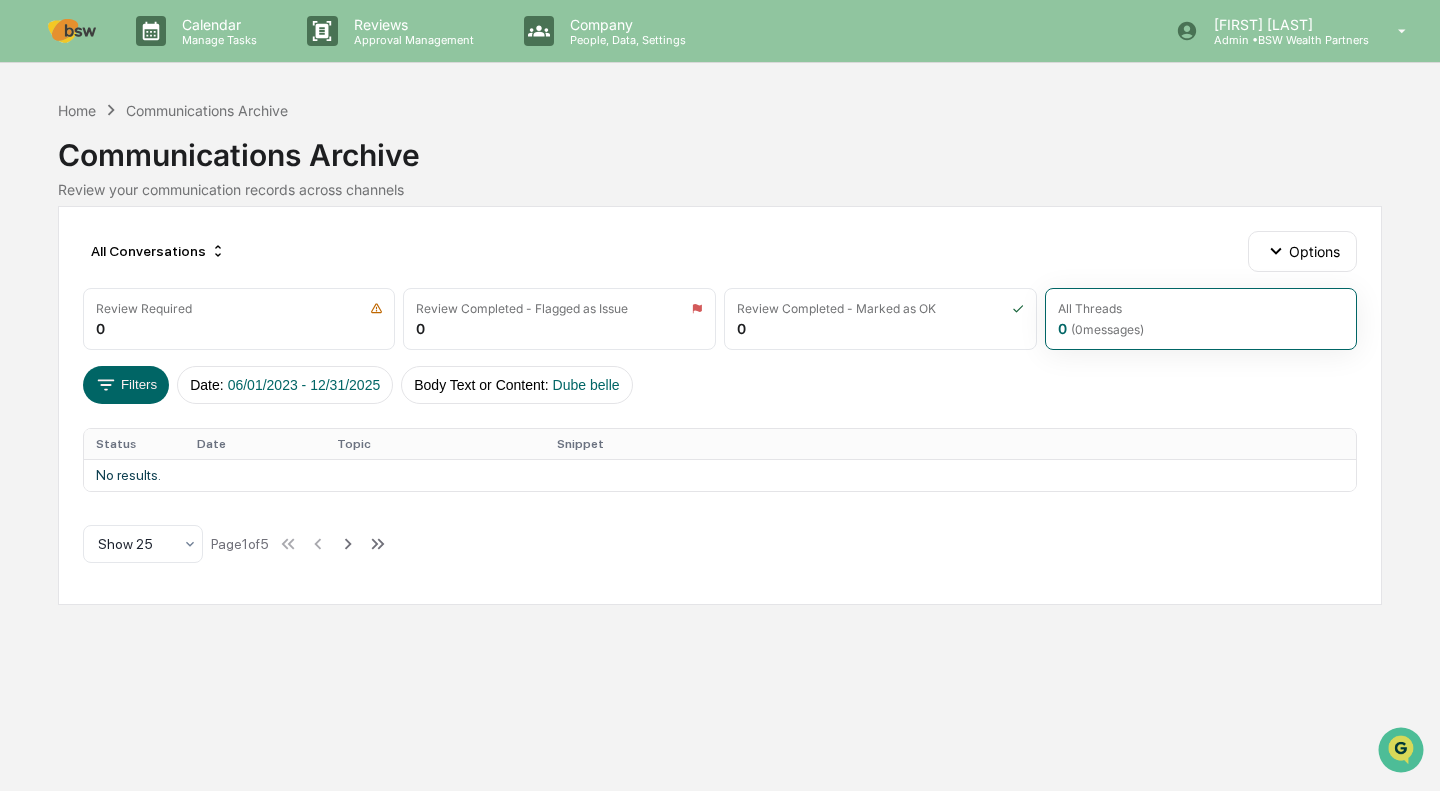 click 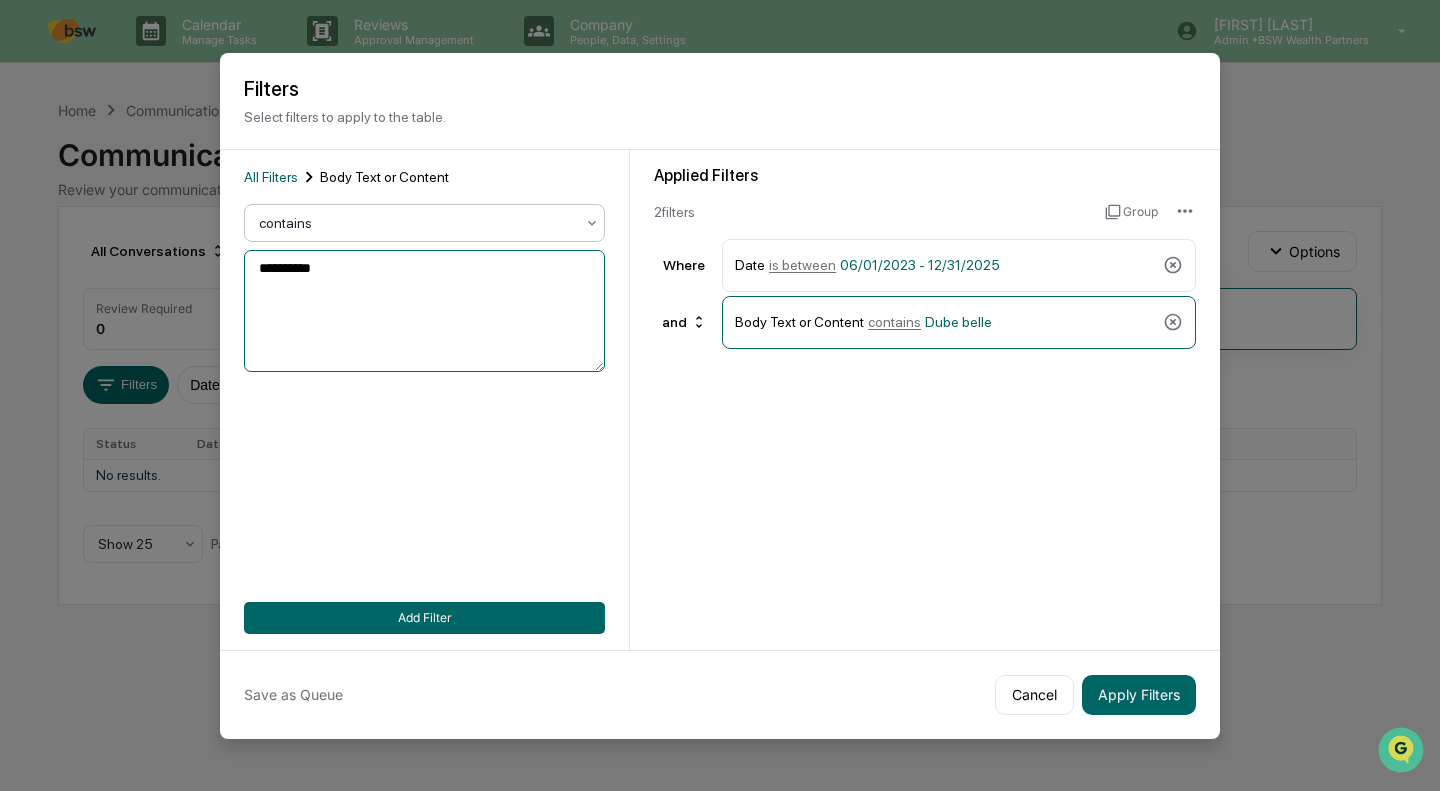 click on "**********" at bounding box center (424, 311) 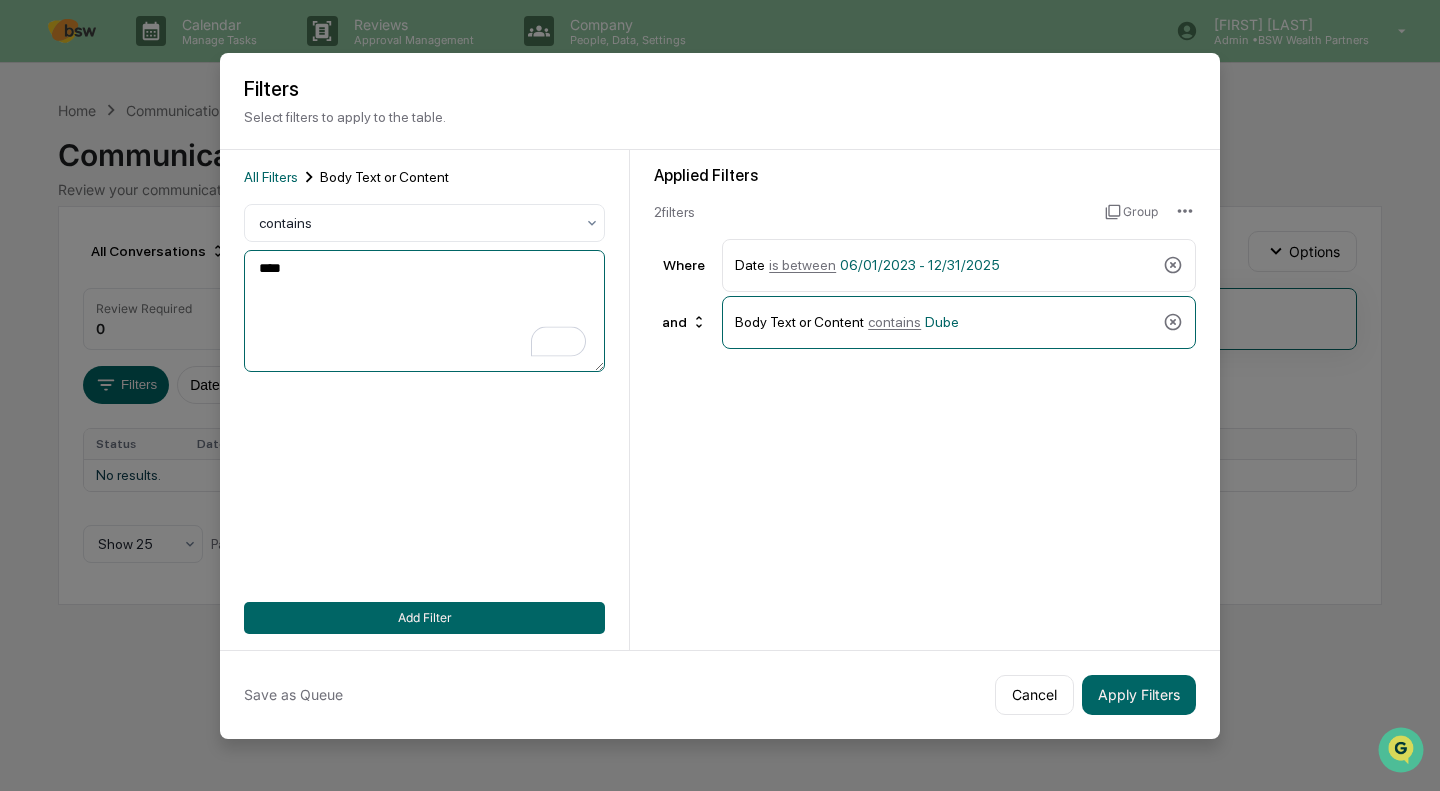 type on "****" 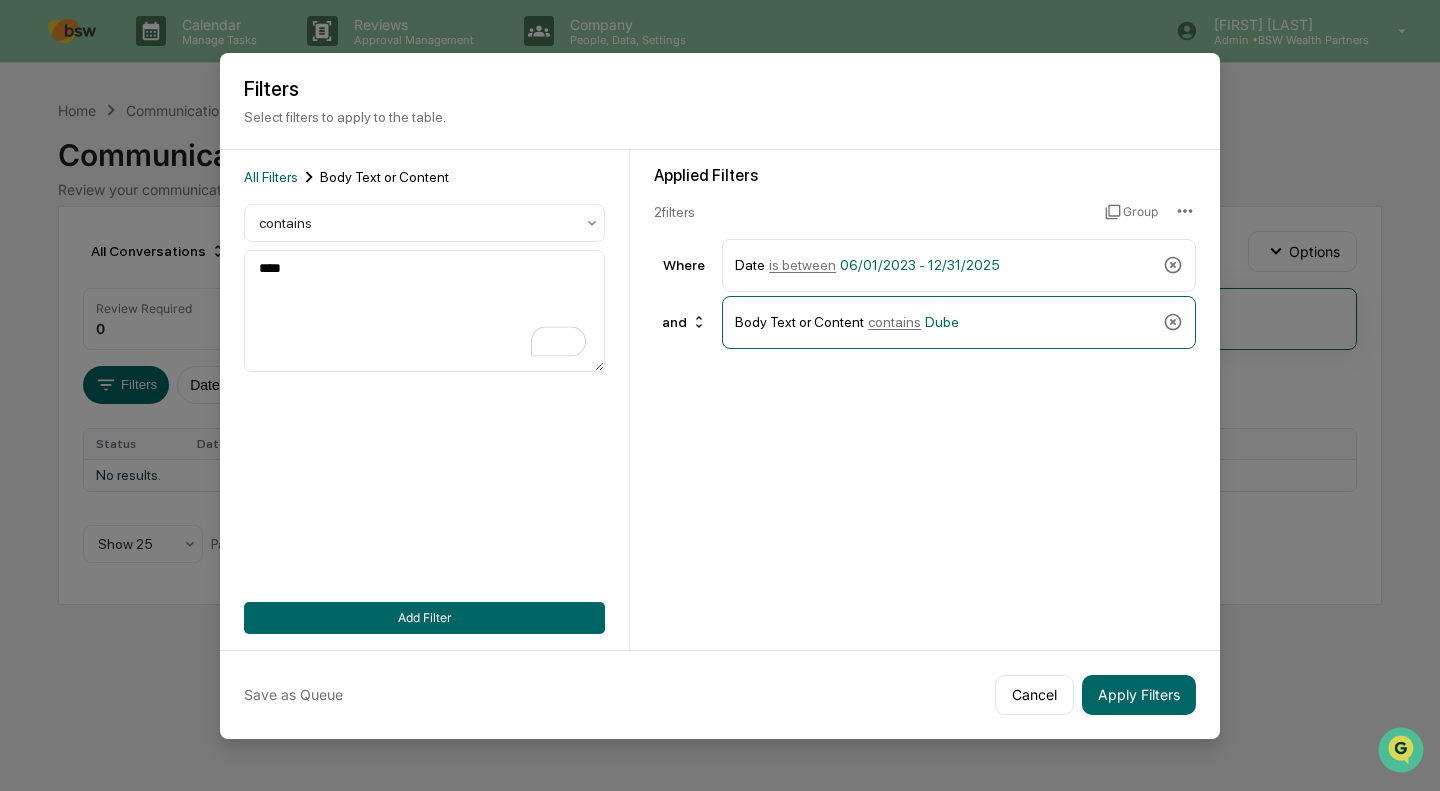 click on "Apply Filters" at bounding box center [1139, 695] 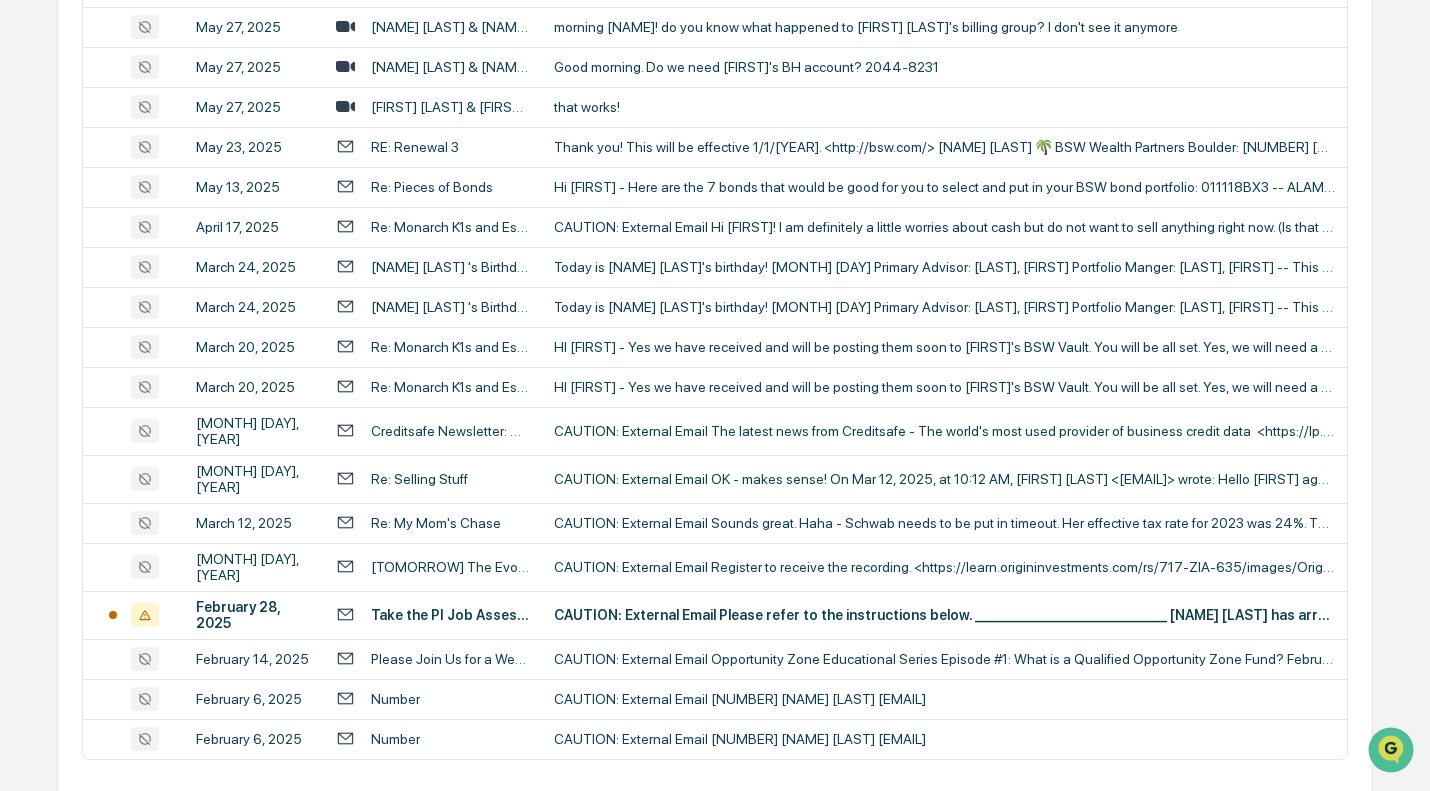 scroll, scrollTop: 782, scrollLeft: 0, axis: vertical 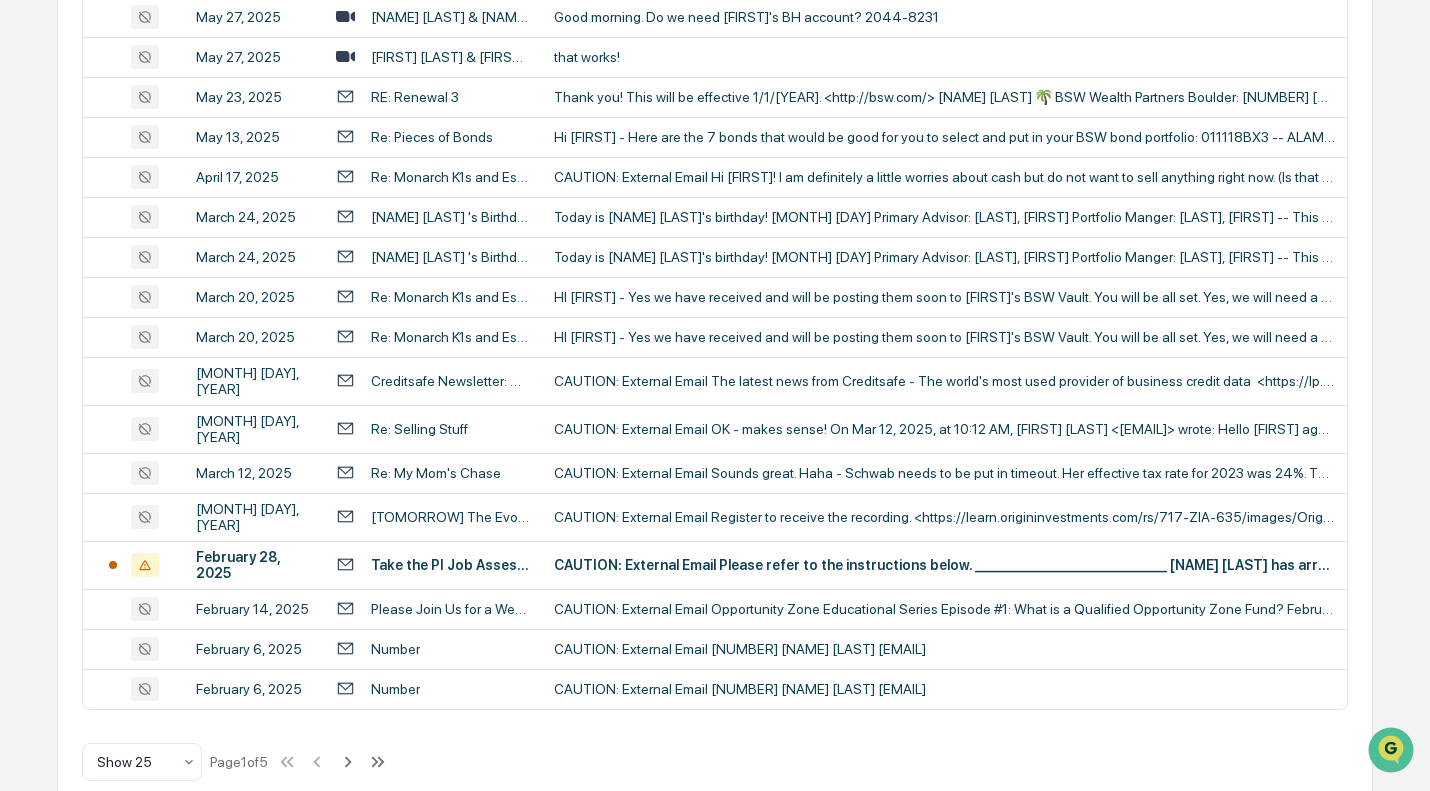 click 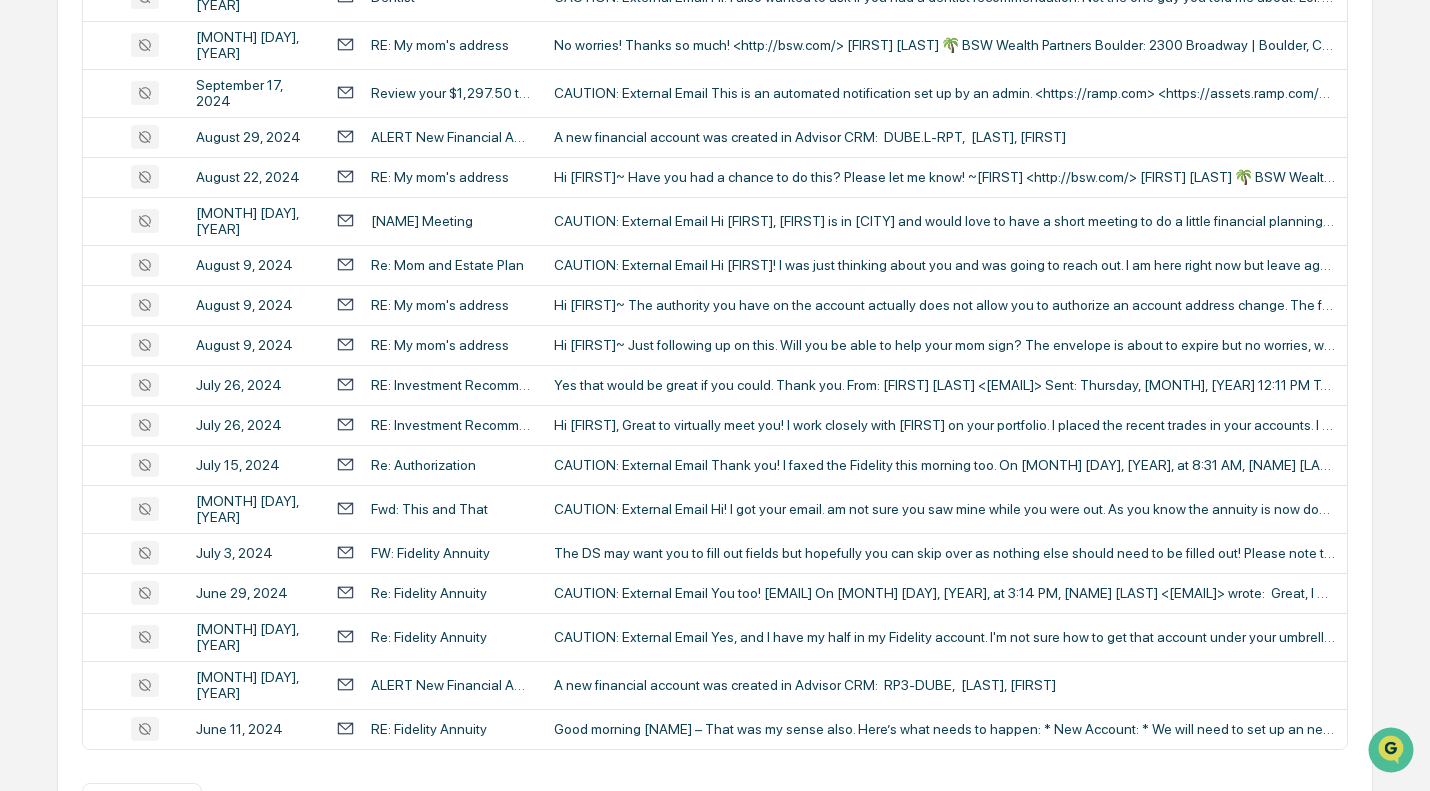 click on "Hi Mary,
Great to virtually meet you! I work closely with Tim on your portfolio. I placed the recent trades in your accounts. I believe you may be referring to a transfer of roughly $1.3 million w" at bounding box center (944, 425) 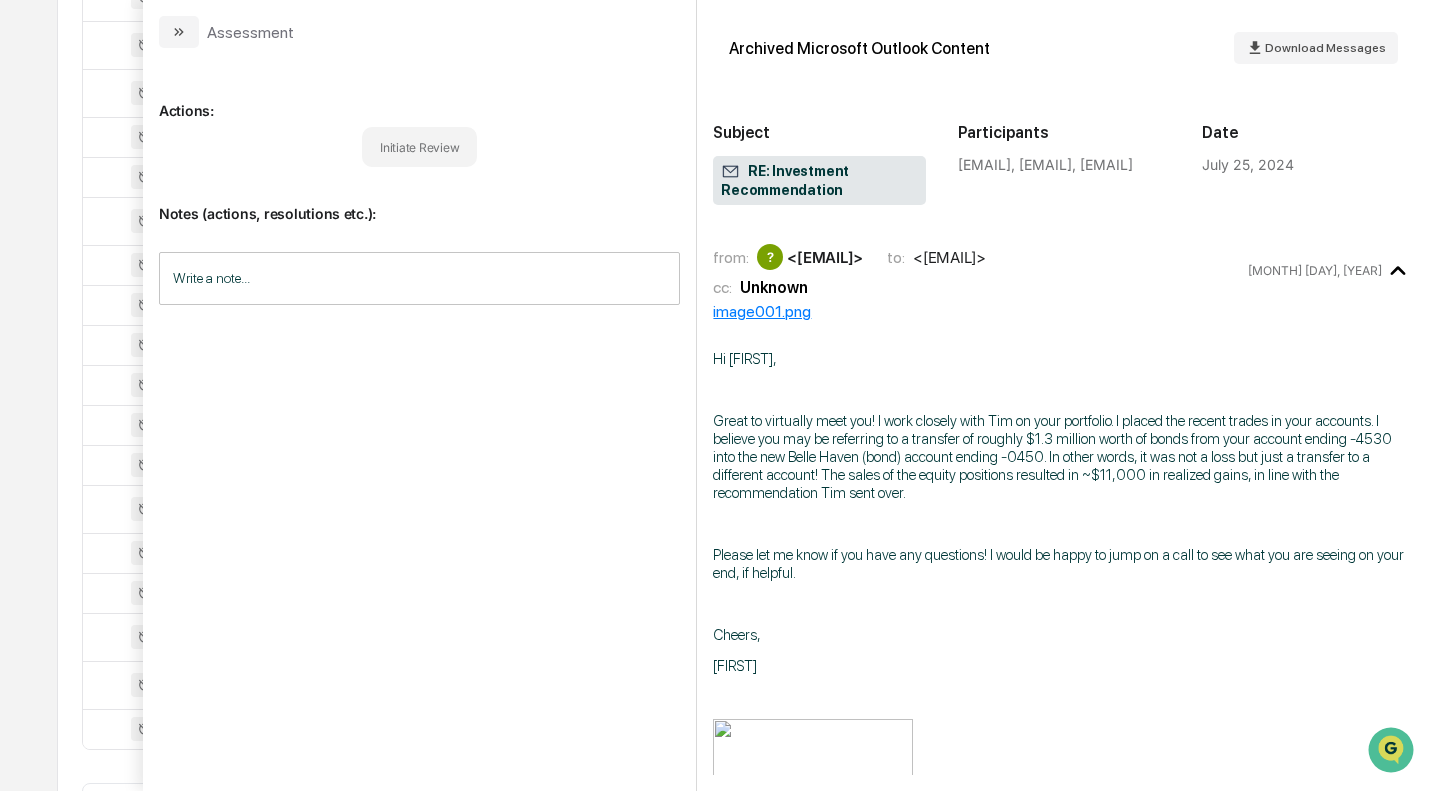 click at bounding box center (179, 32) 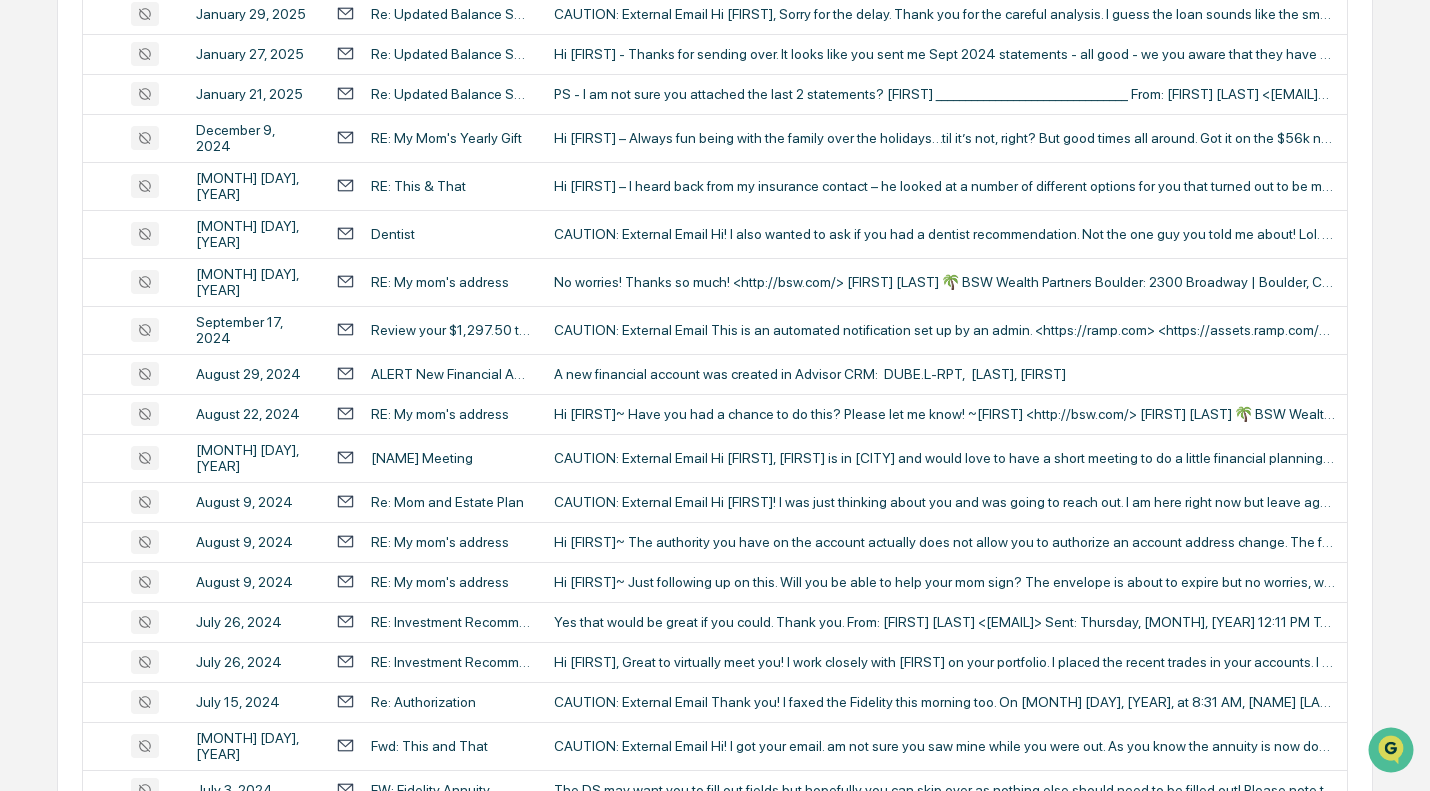 scroll, scrollTop: 544, scrollLeft: 0, axis: vertical 